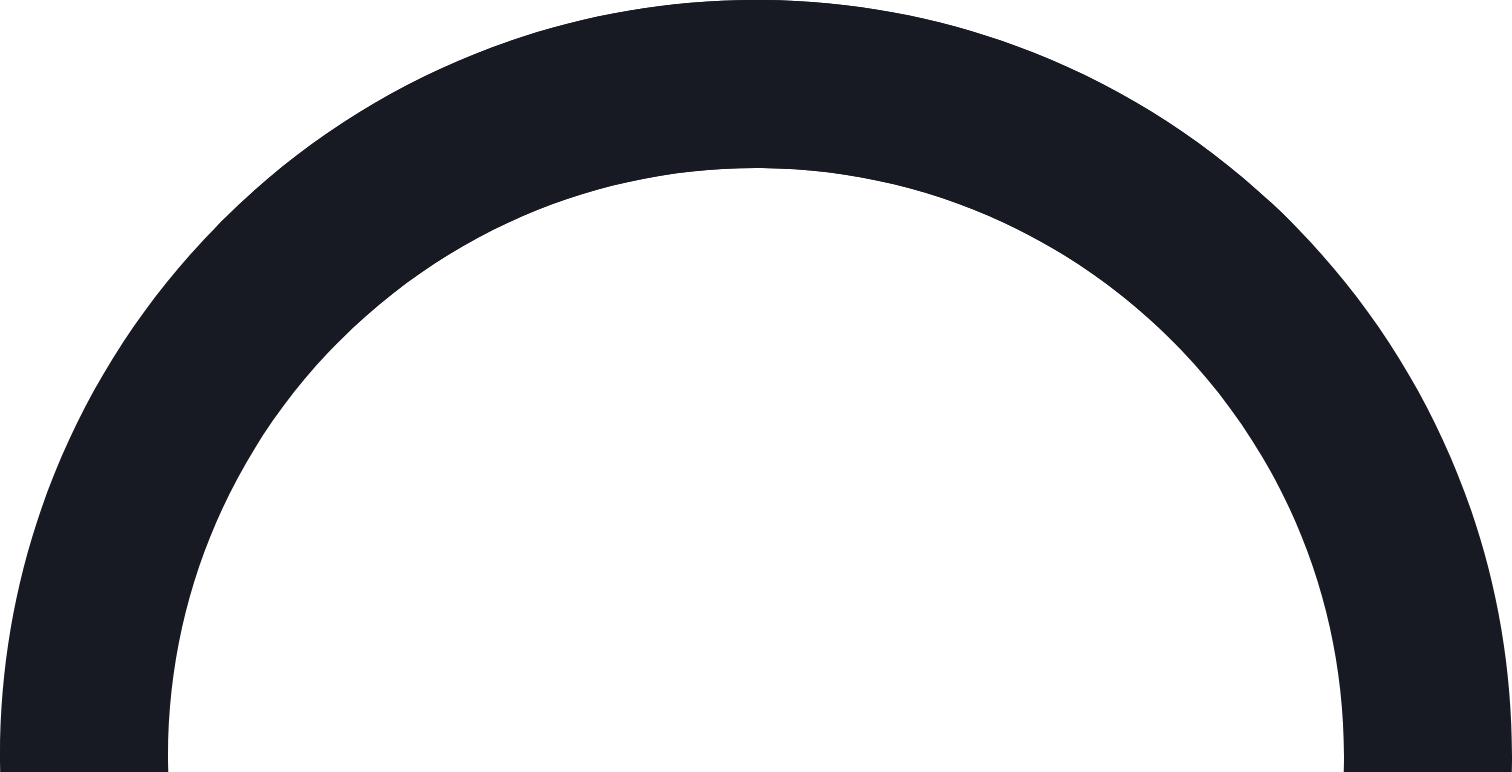 scroll, scrollTop: 0, scrollLeft: 0, axis: both 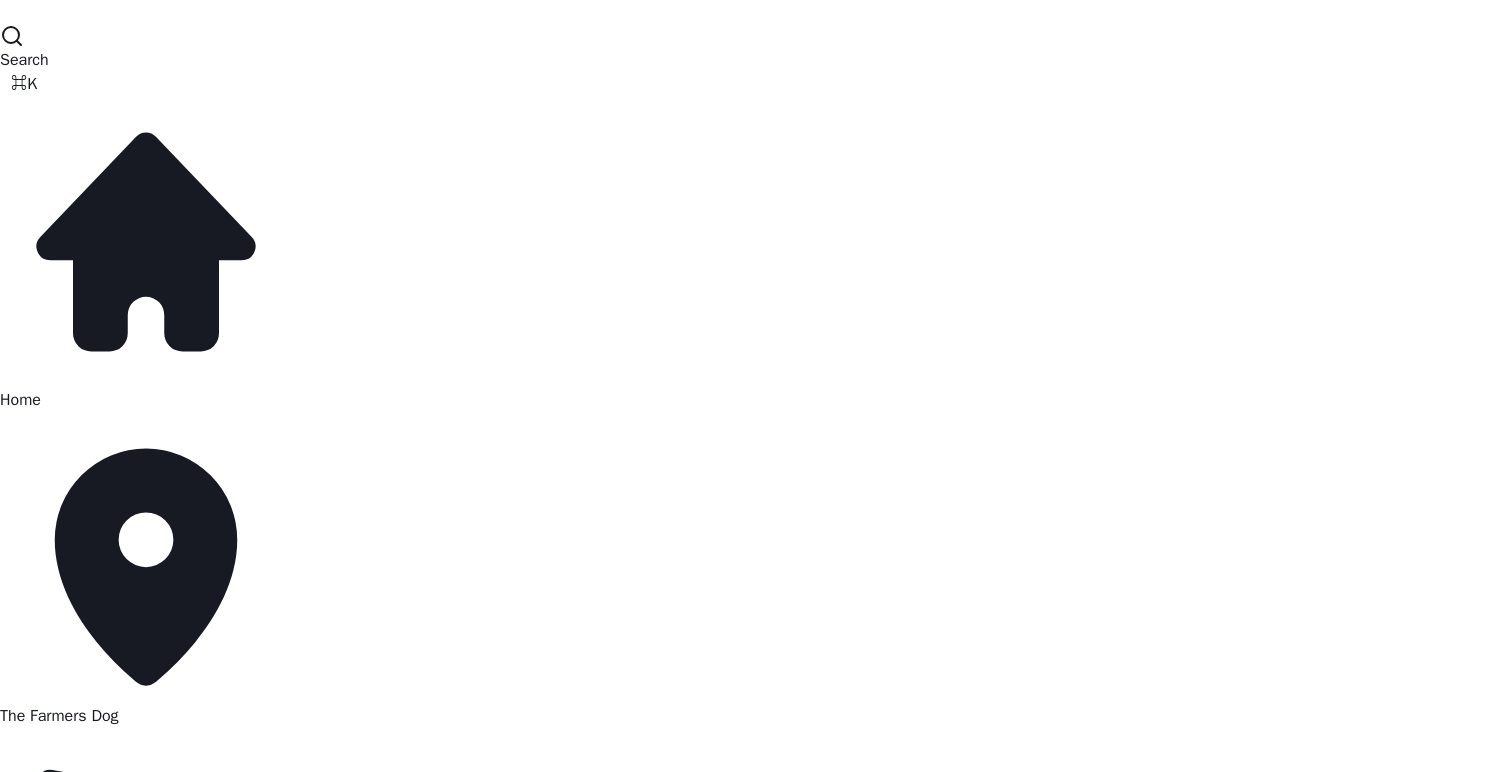 click on "The Farmers Dog" at bounding box center [59, 716] 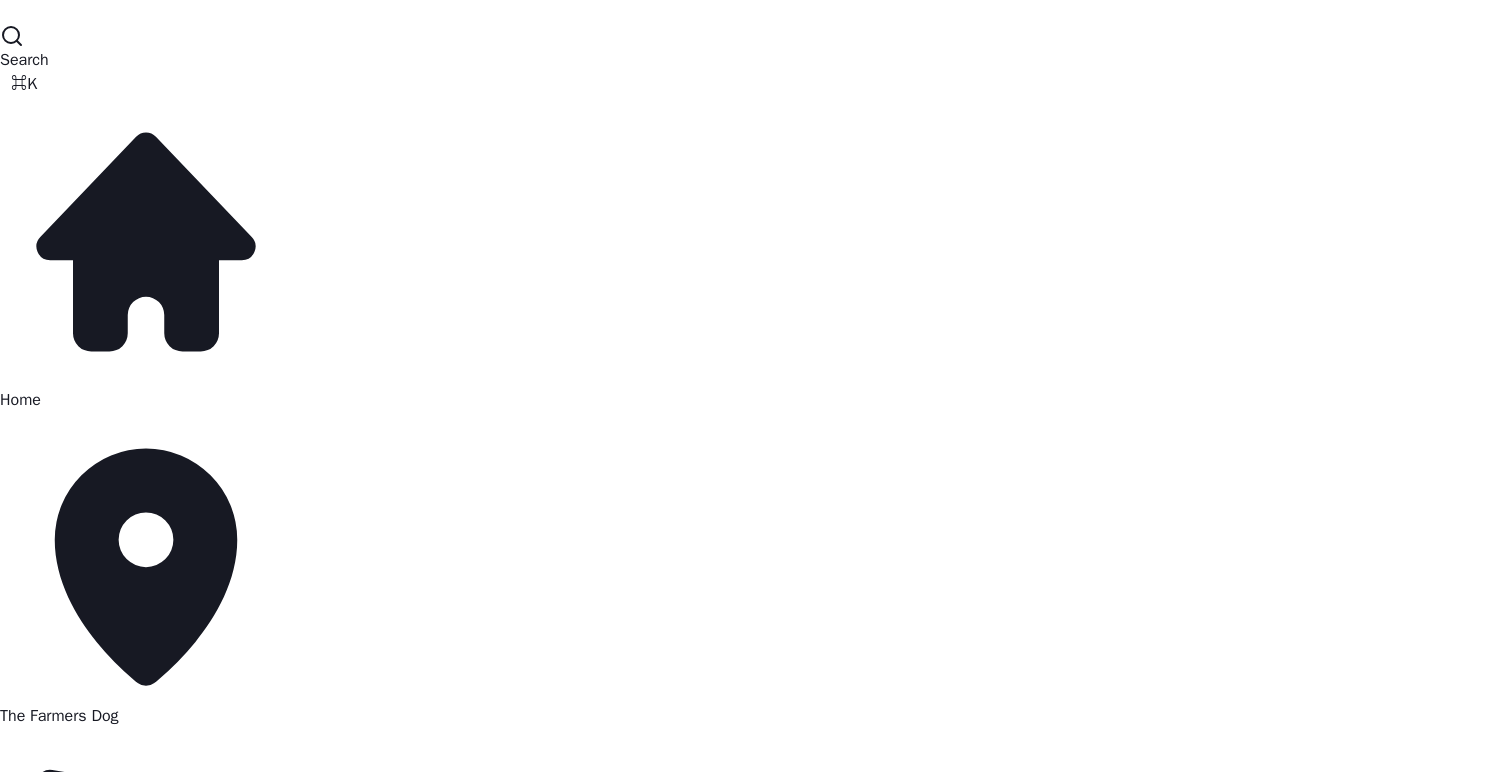 click 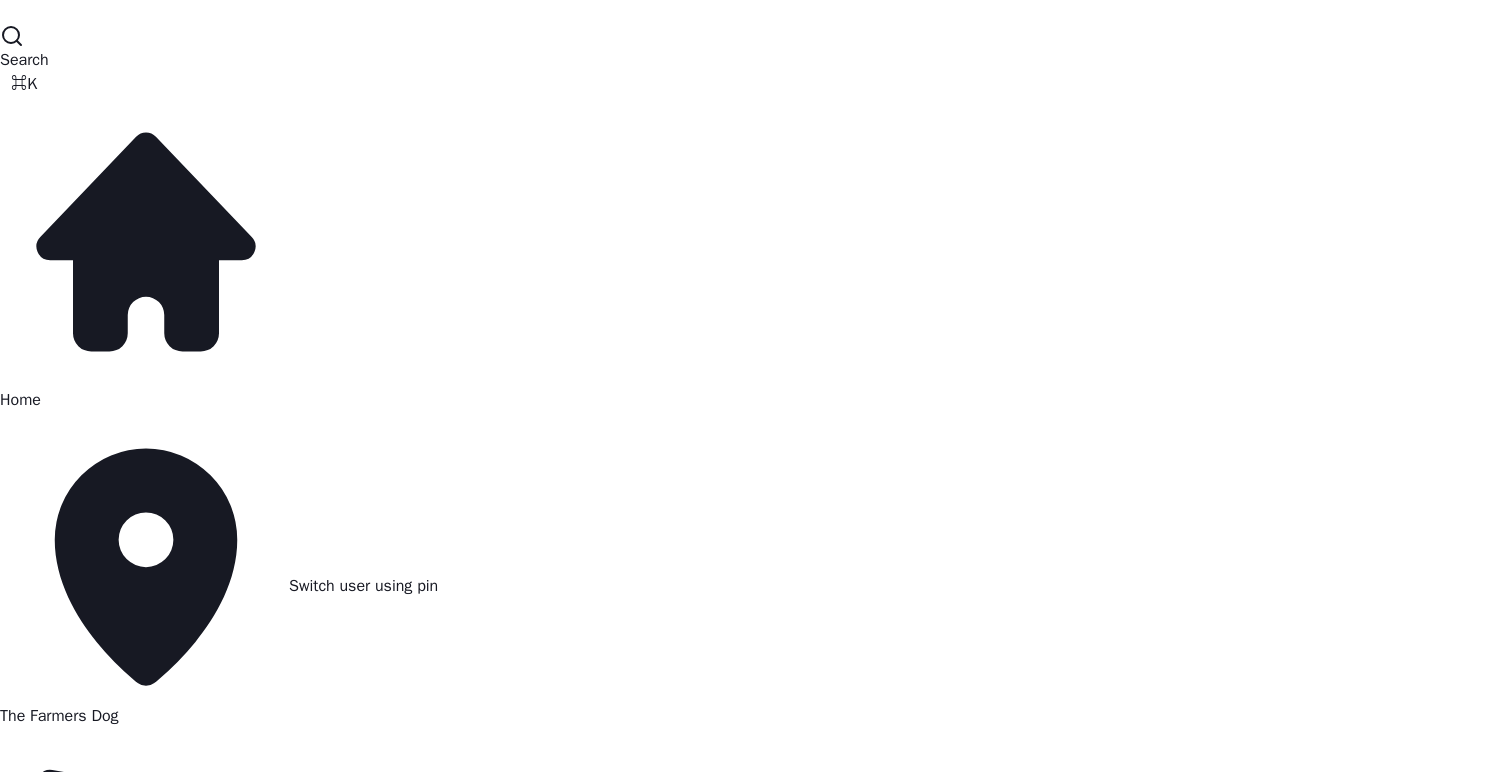 click on "Settings" at bounding box center (146, 3313) 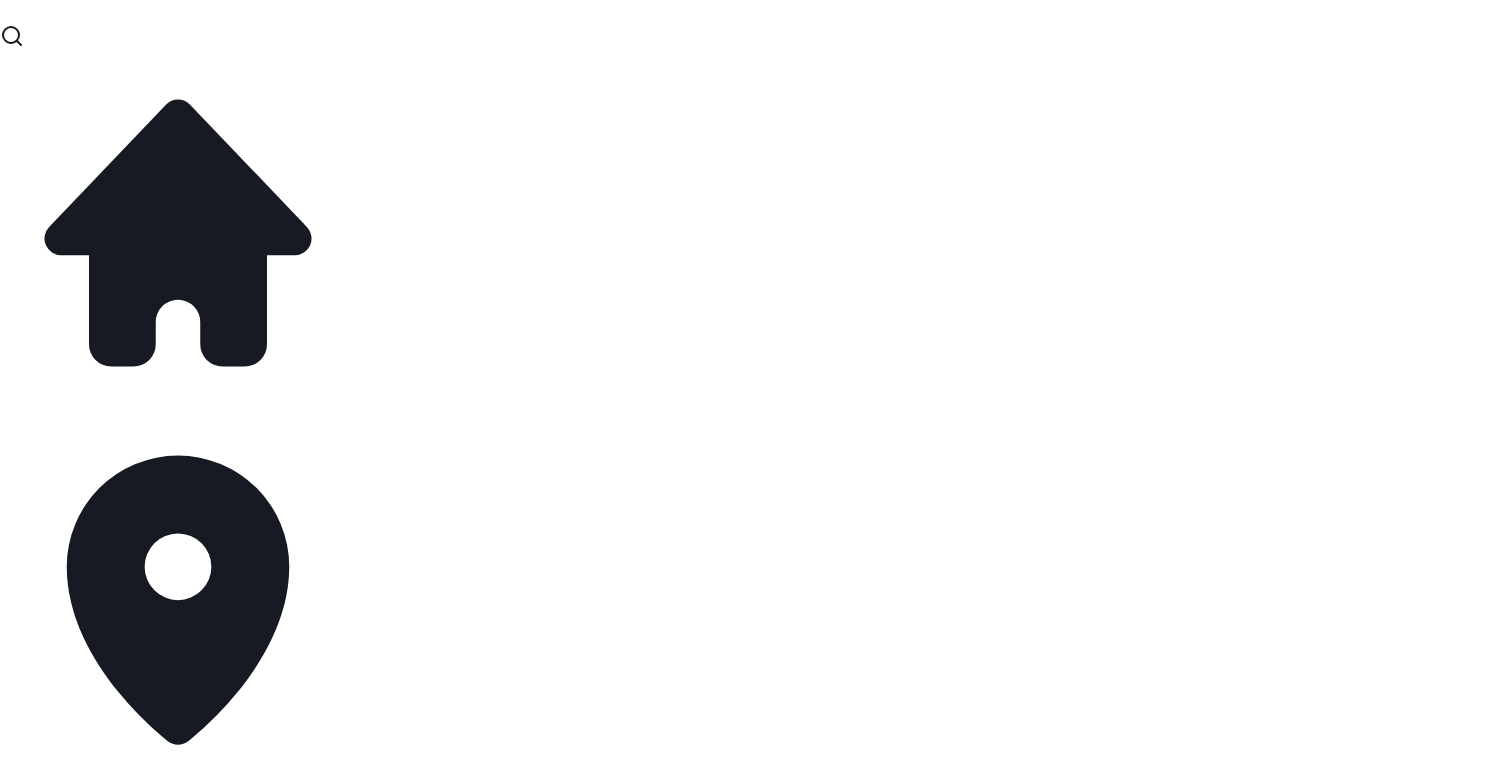 click on "Team" at bounding box center [756, 8308] 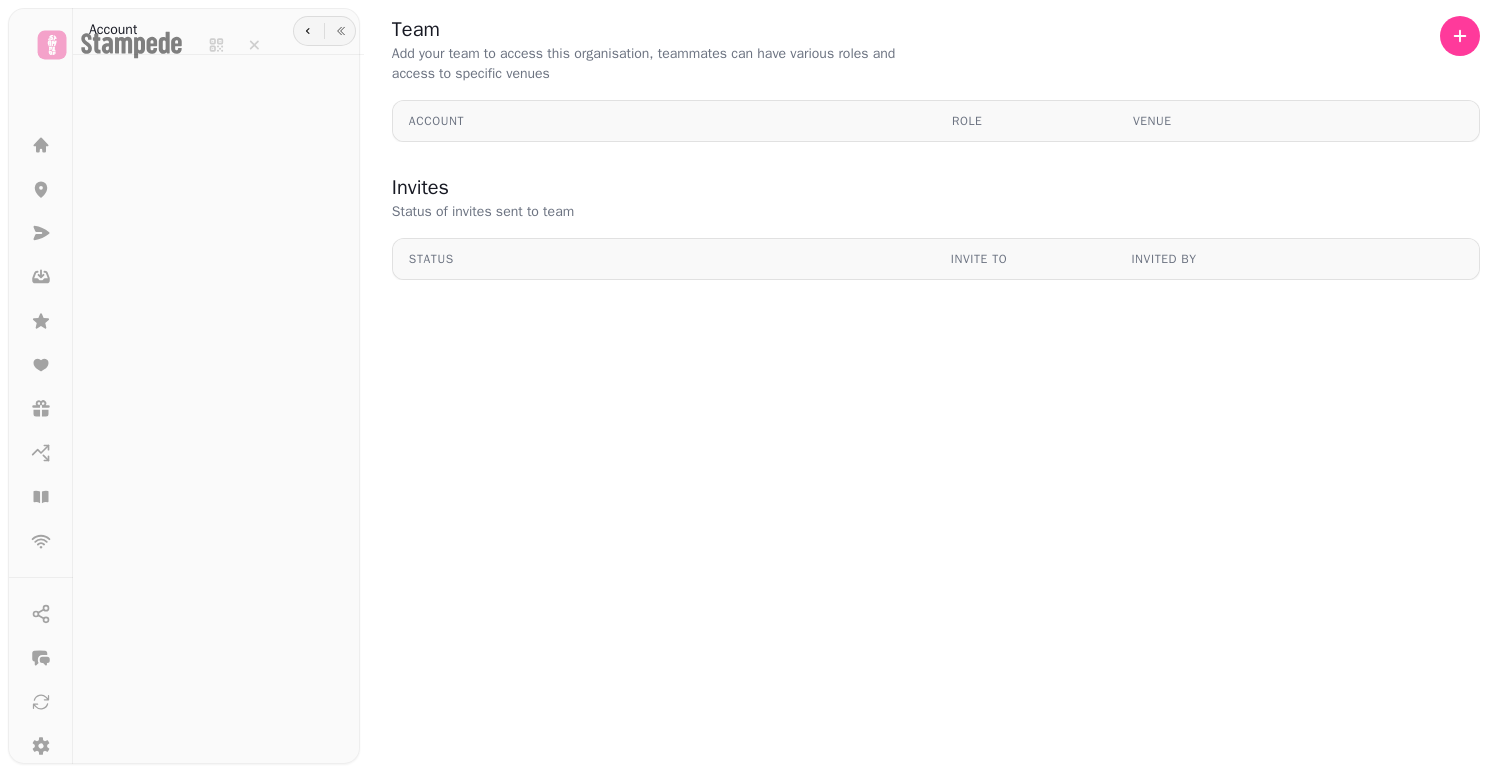 scroll, scrollTop: 0, scrollLeft: 0, axis: both 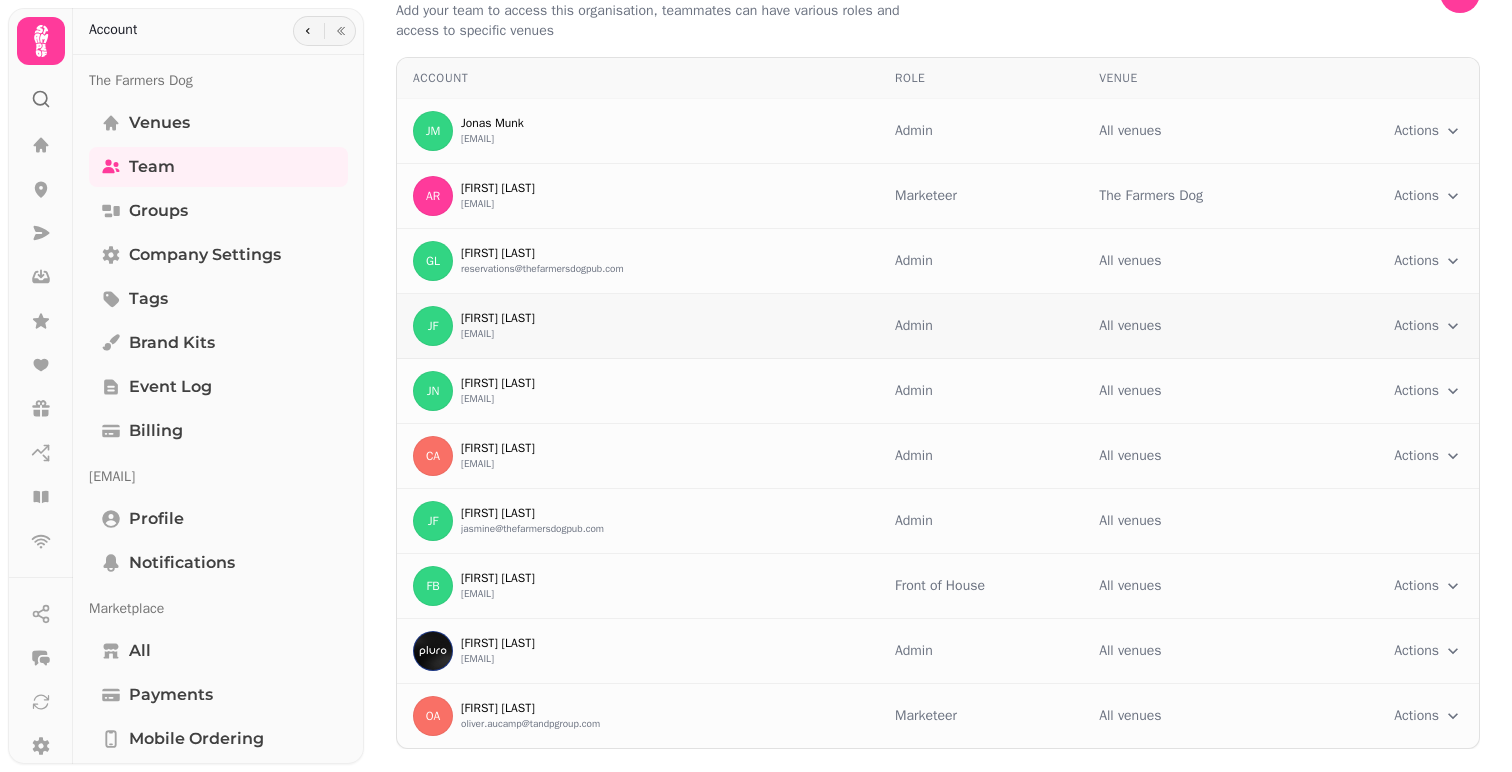 click on "Actions Toggle menu" at bounding box center [1394, 326] 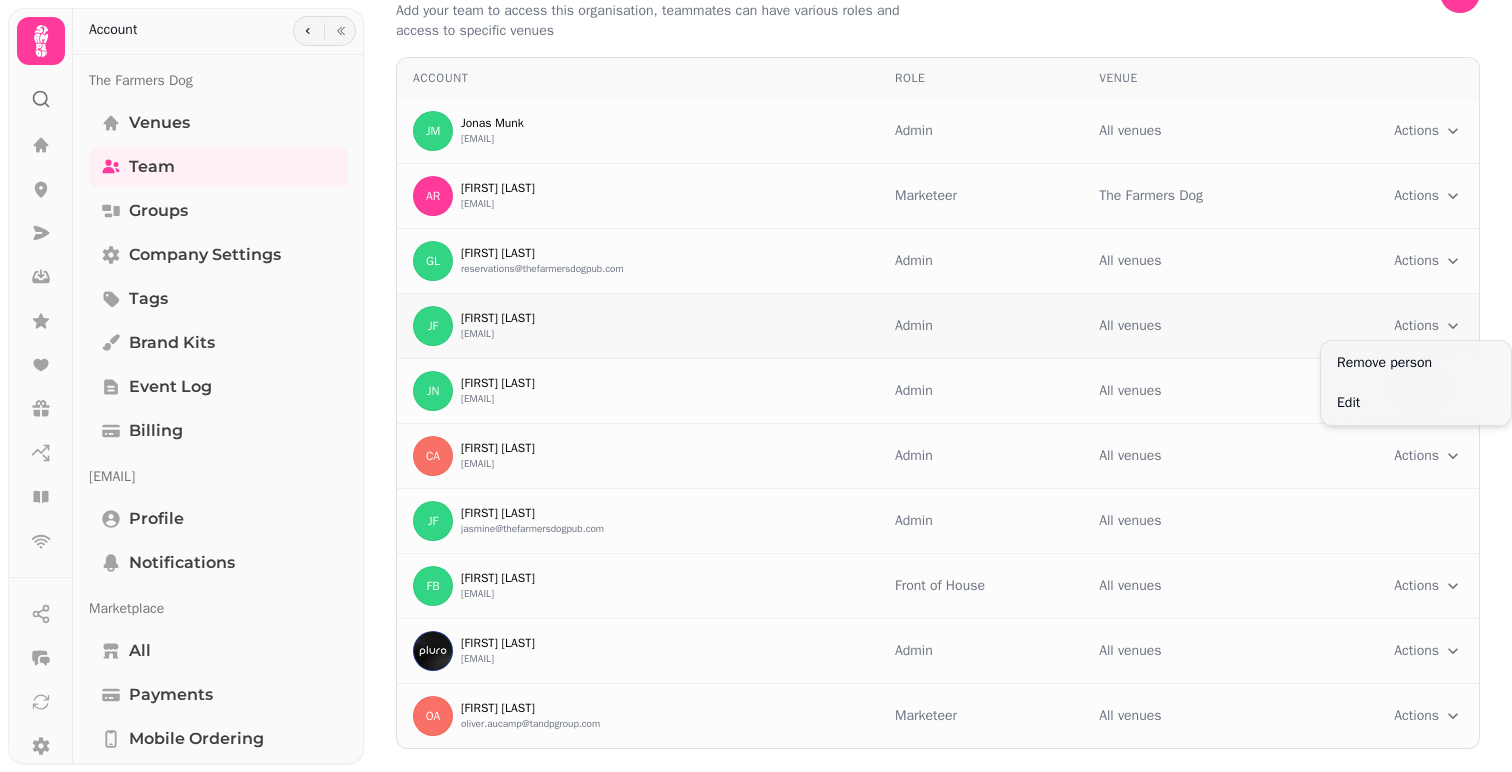 click on "Team Add your team to access this organisation, teammates can have various roles and access to specific venues Account Role Venue JM [FIRST] [LAST] [EMAIL] Admin All venues Actions Toggle menu AR [FIRST] [LAST] [EMAIL] Marketeer The Farmers Dog Actions Toggle menu GL [FIRST] [LAST] [EMAIL] Admin All venues Actions Toggle menu JF [FIRST] [LAST] [EMAIL] Admin All venues Actions Toggle menu JN [FIRST] [LAST] [EMAIL] Admin All venues Actions Toggle menu CA [FIRST] [LAST] [EMAIL] Admin All venues Actions Toggle menu JF [FIRST] [LAST] [EMAIL] Admin All venues FB [FIRST] [LAST] [EMAIL] Front of House All venues Actions Toggle menu TC [FIRST] [LAST] [EMAIL] Admin All venues Actions Toggle menu OA [FIRST] [LAST] [EMAIL] Marketeer All venues Actions Toggle menu Invites Status of invites sent to team Status Invite to Invited by completed completed" at bounding box center (756, 386) 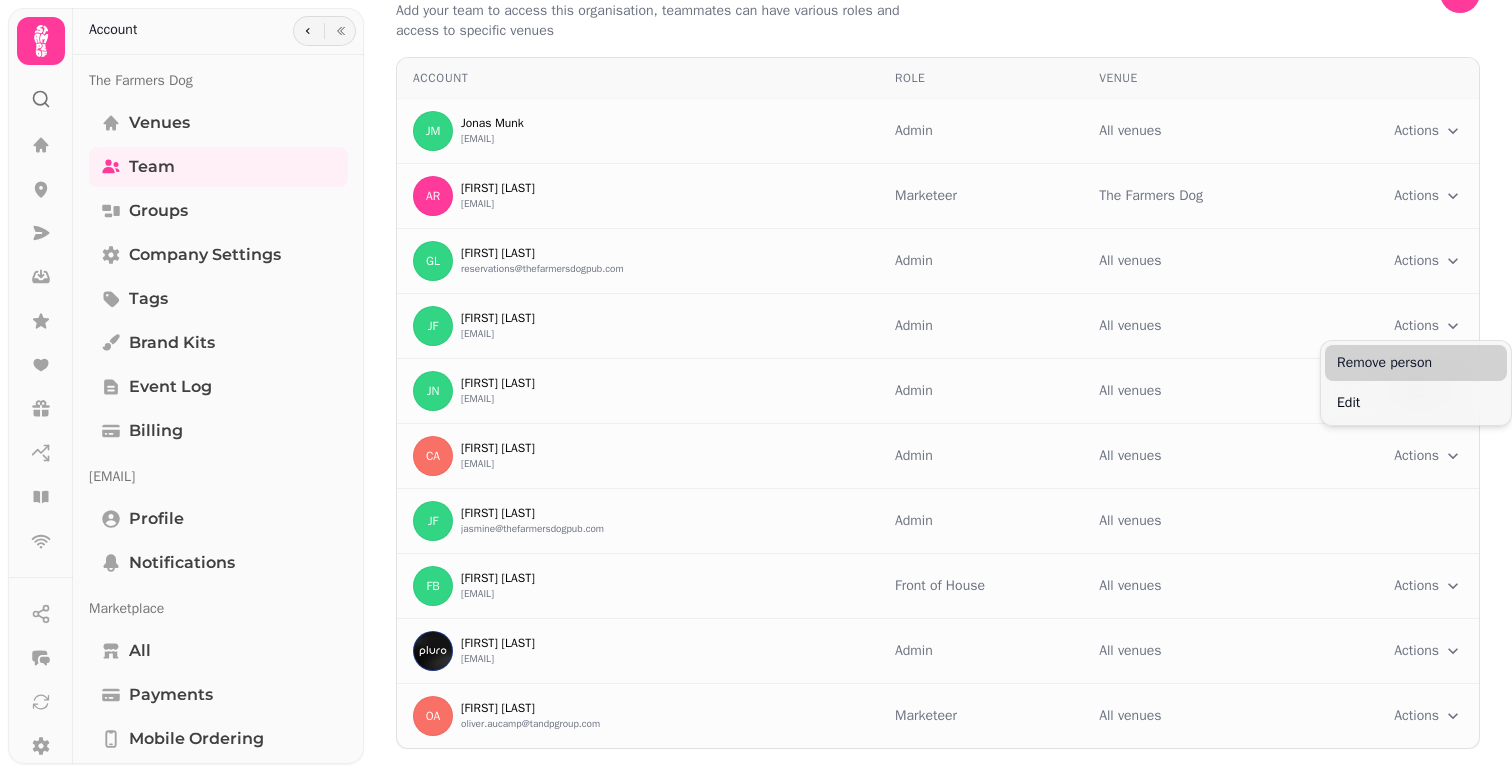 click on "Remove person" at bounding box center [1416, 363] 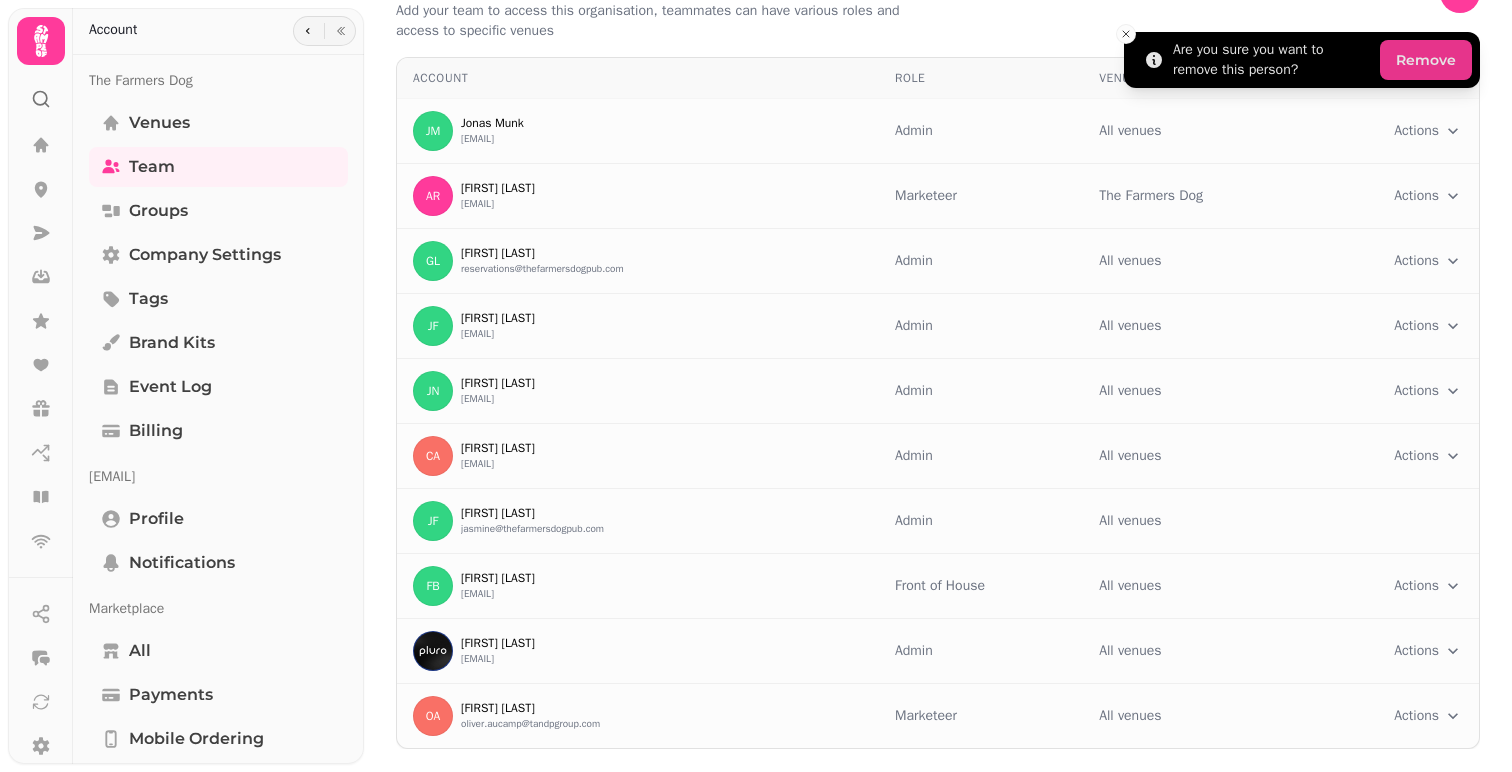 click on "Remove" at bounding box center [1426, 60] 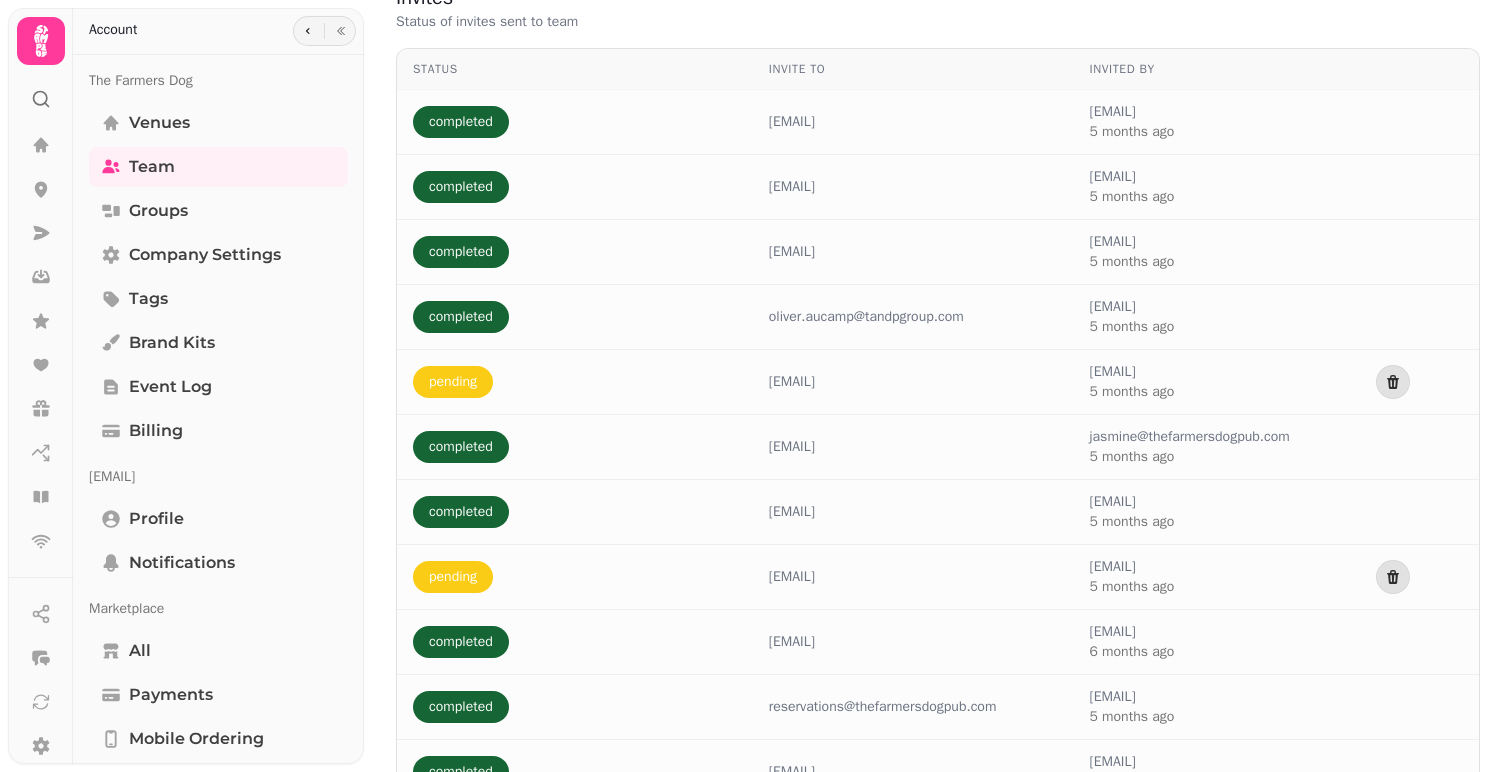 scroll, scrollTop: 776, scrollLeft: 0, axis: vertical 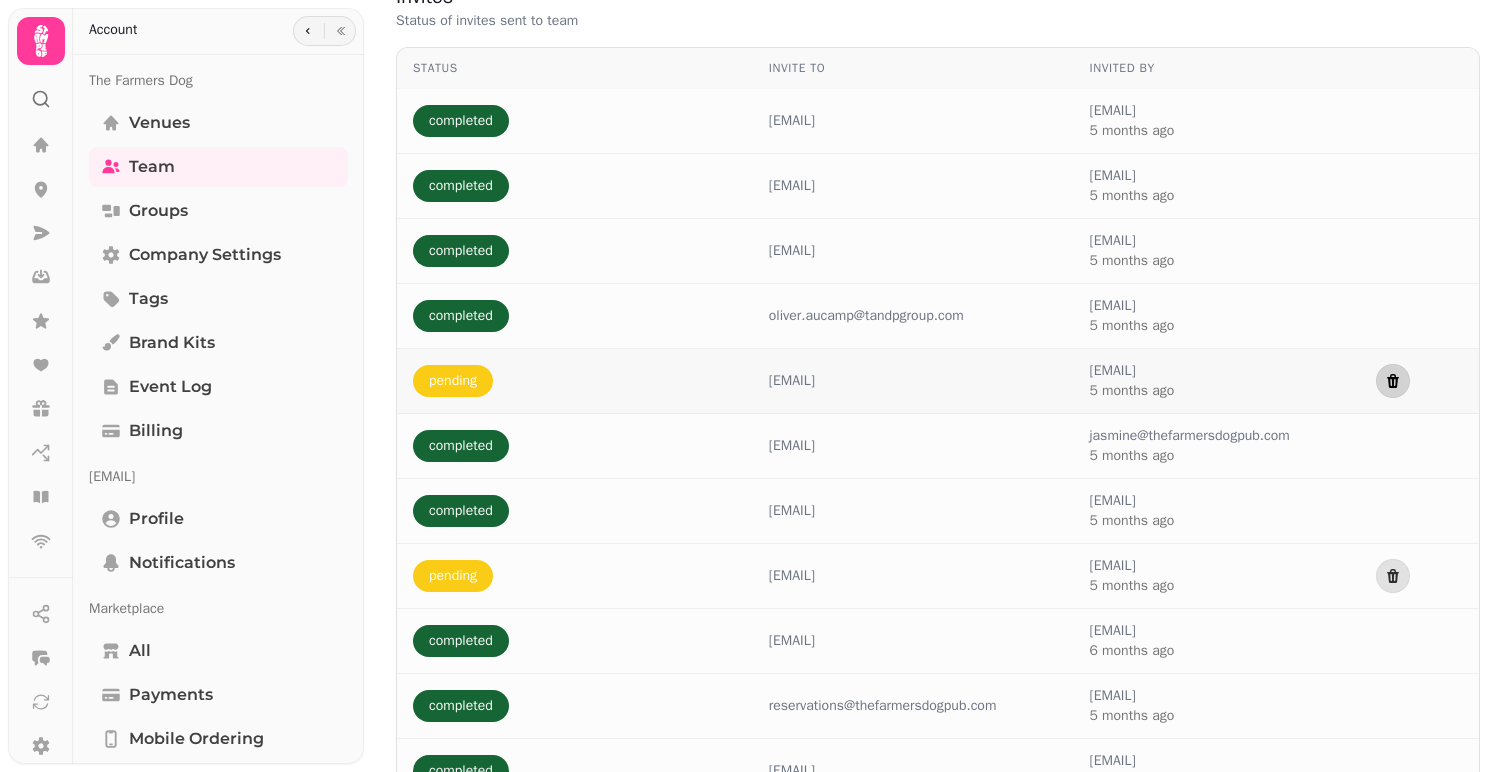 click 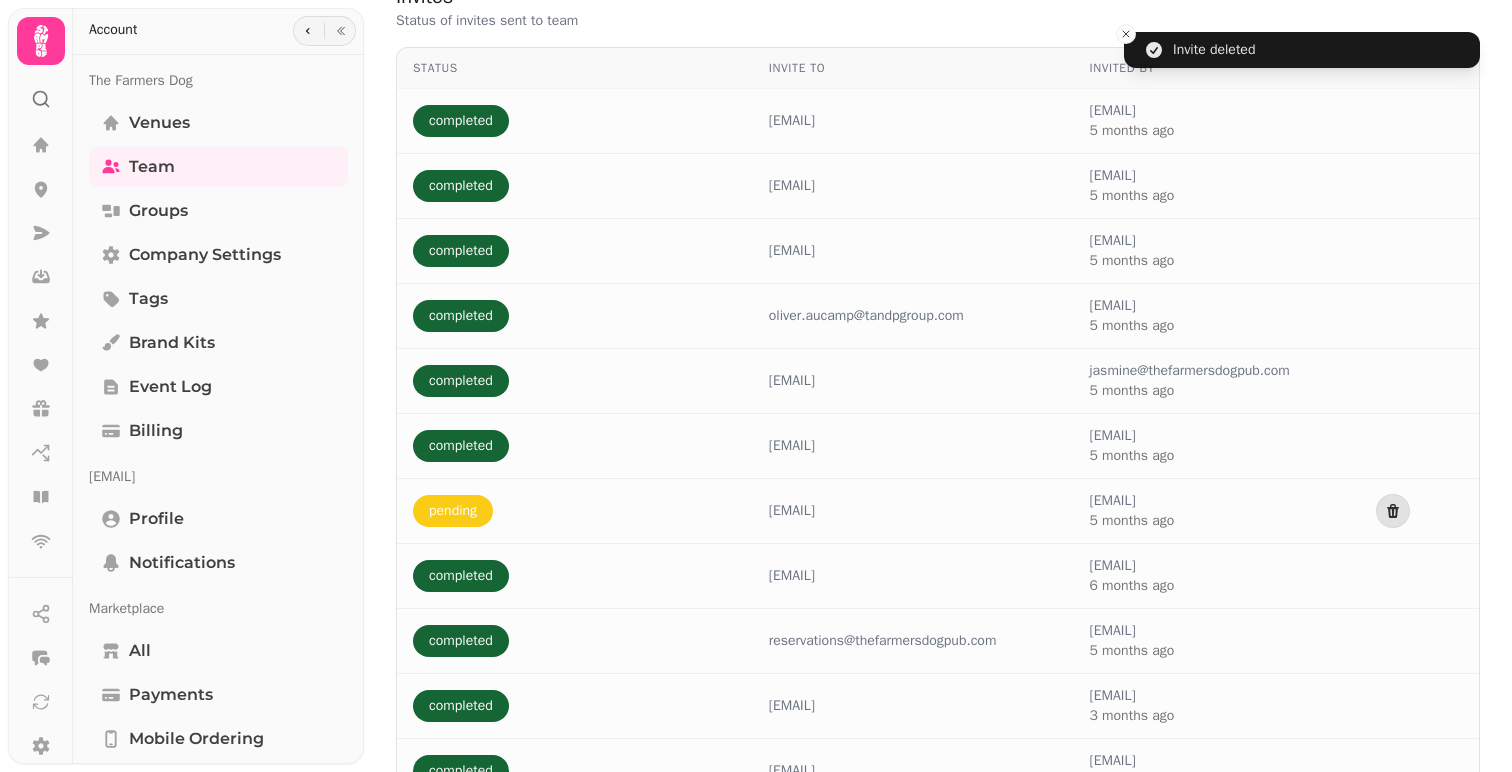 click at bounding box center [1419, 381] 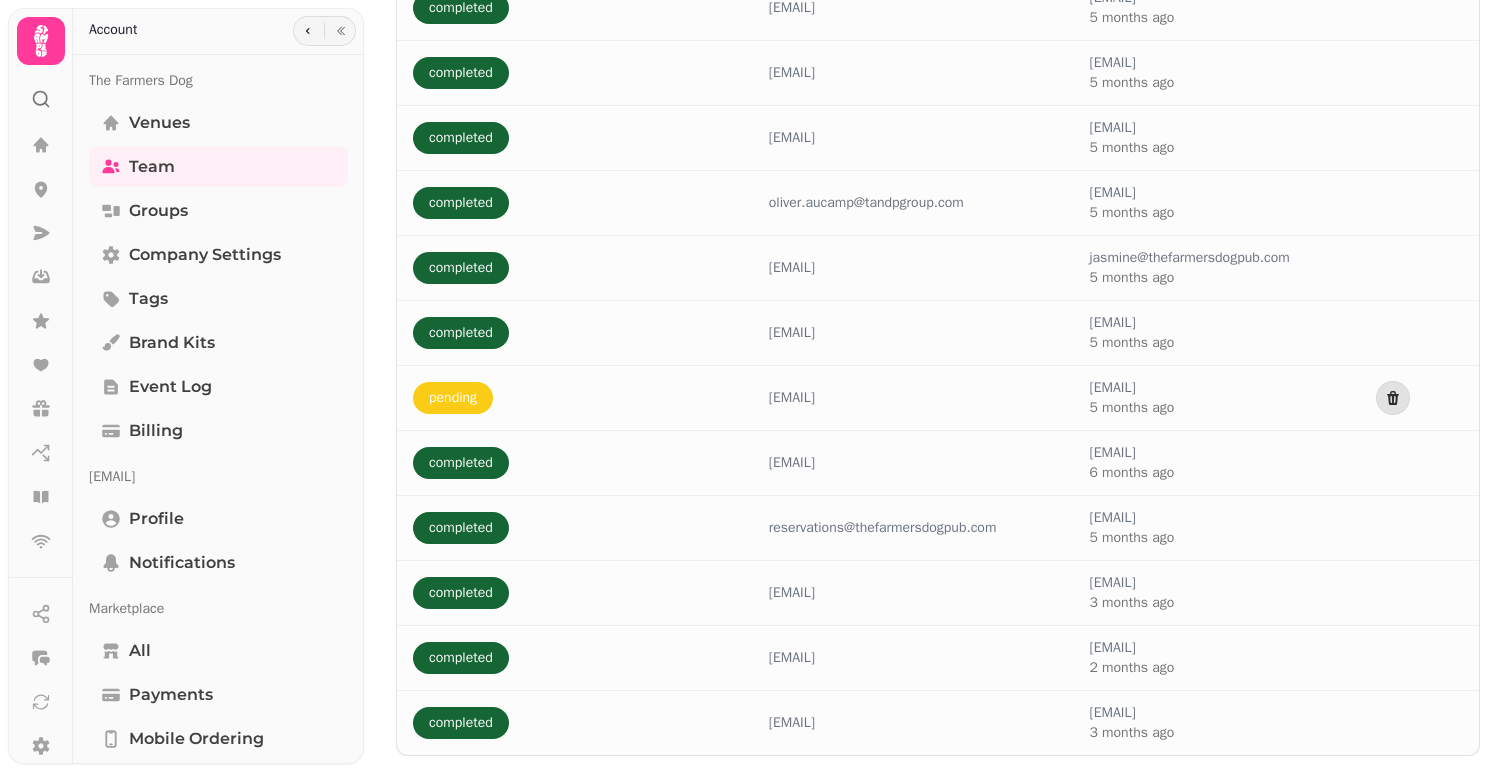 scroll, scrollTop: 0, scrollLeft: 0, axis: both 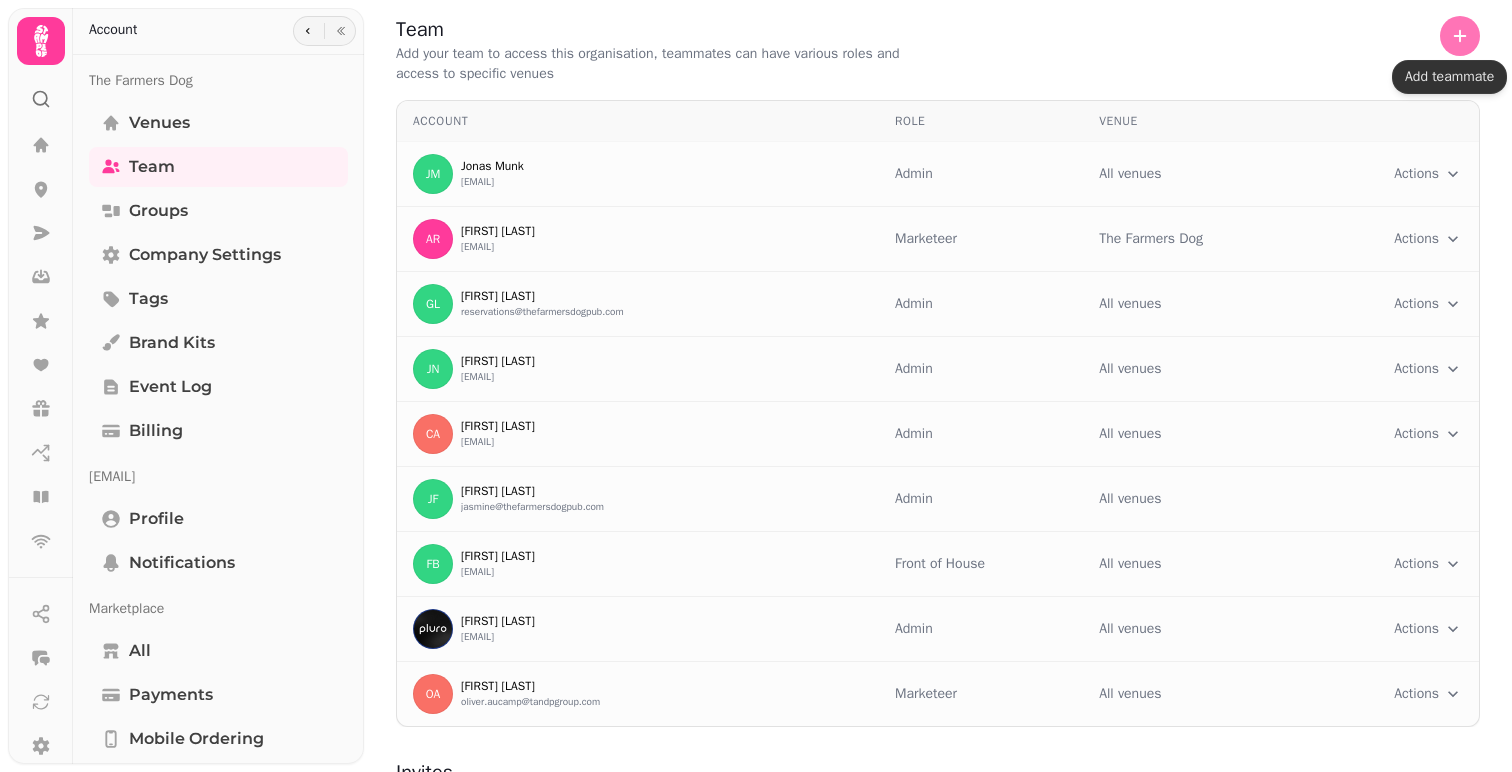 click 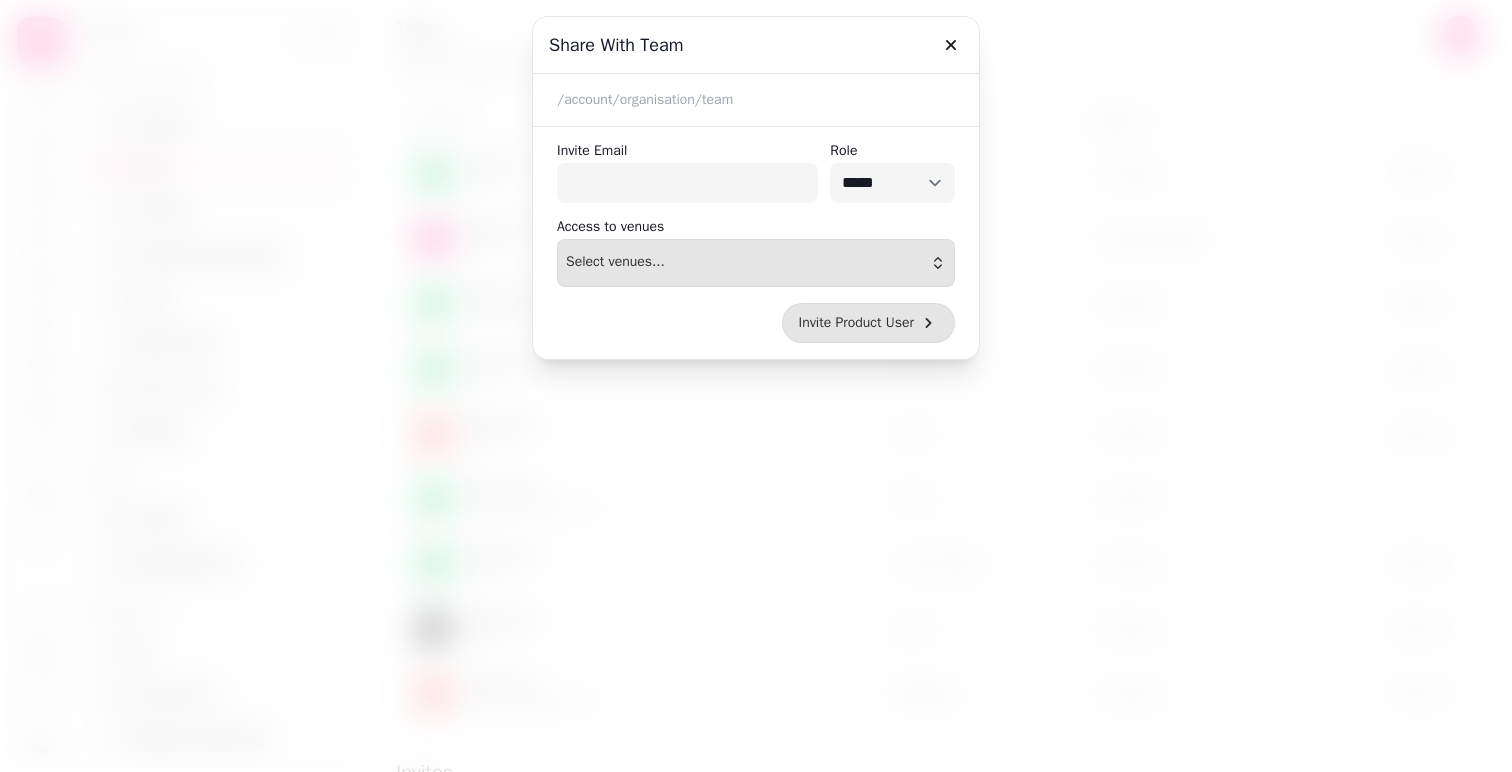 click on "/account/organisation/team" at bounding box center (756, 100) 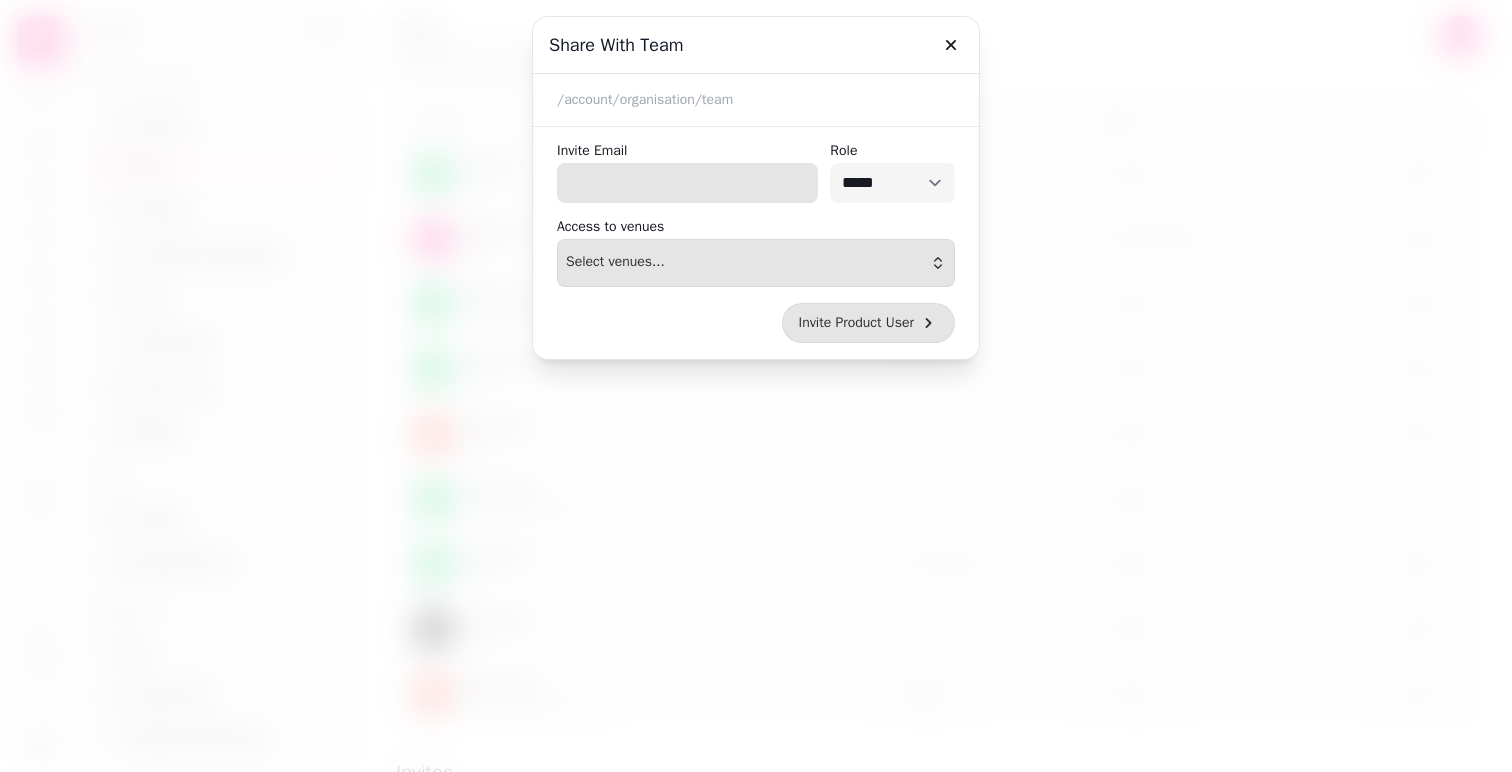 click on "Invite Email" at bounding box center [687, 183] 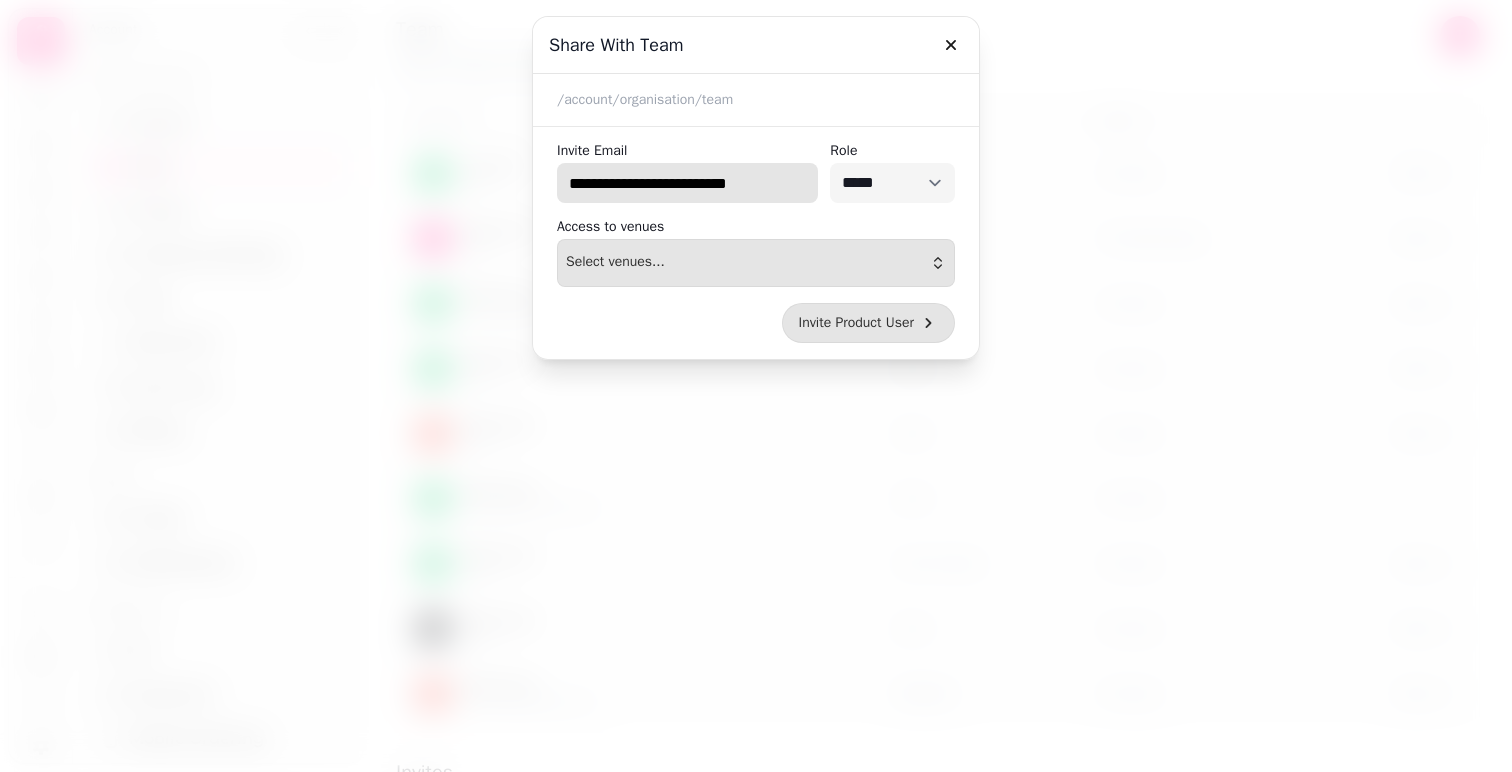 scroll, scrollTop: 0, scrollLeft: 1, axis: horizontal 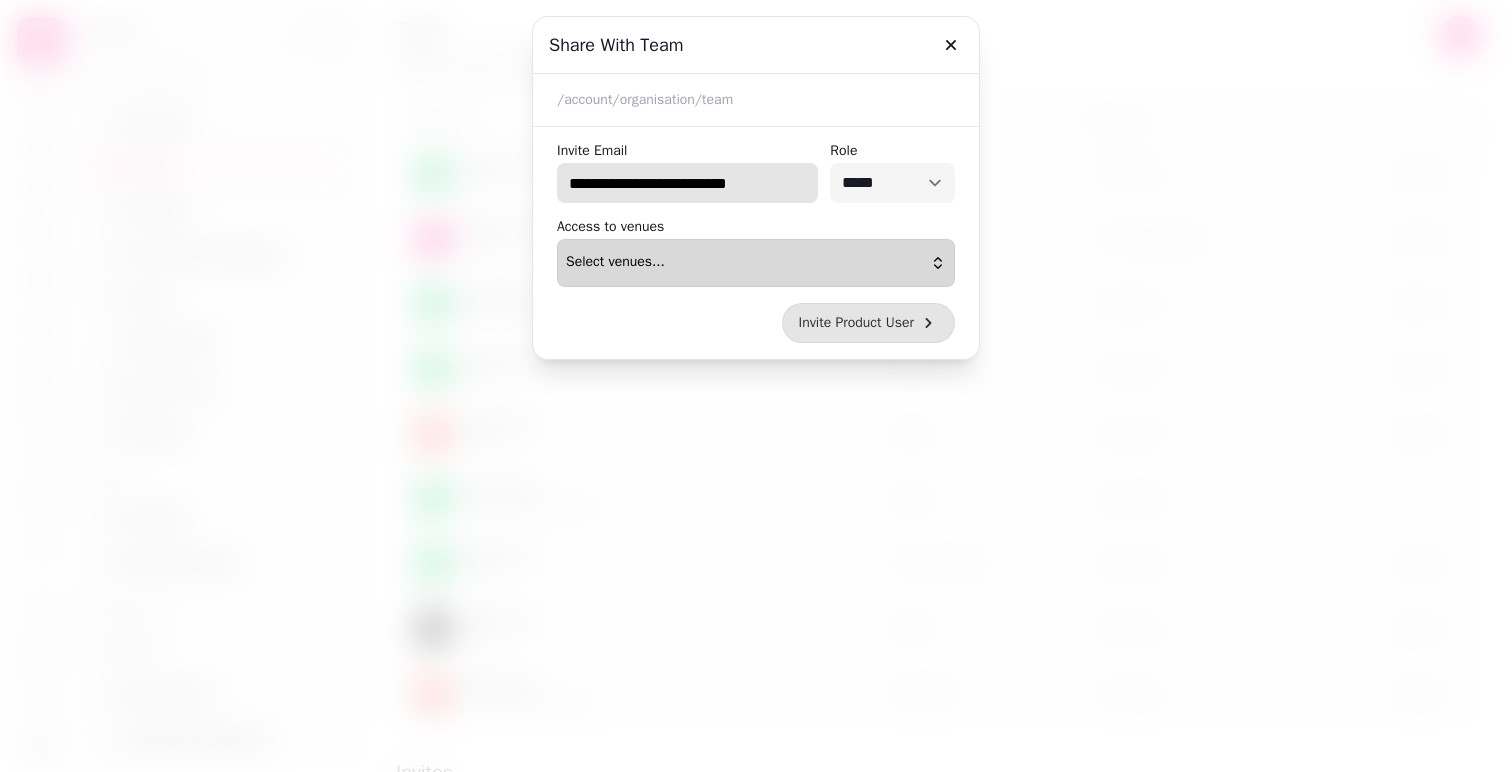 type on "**********" 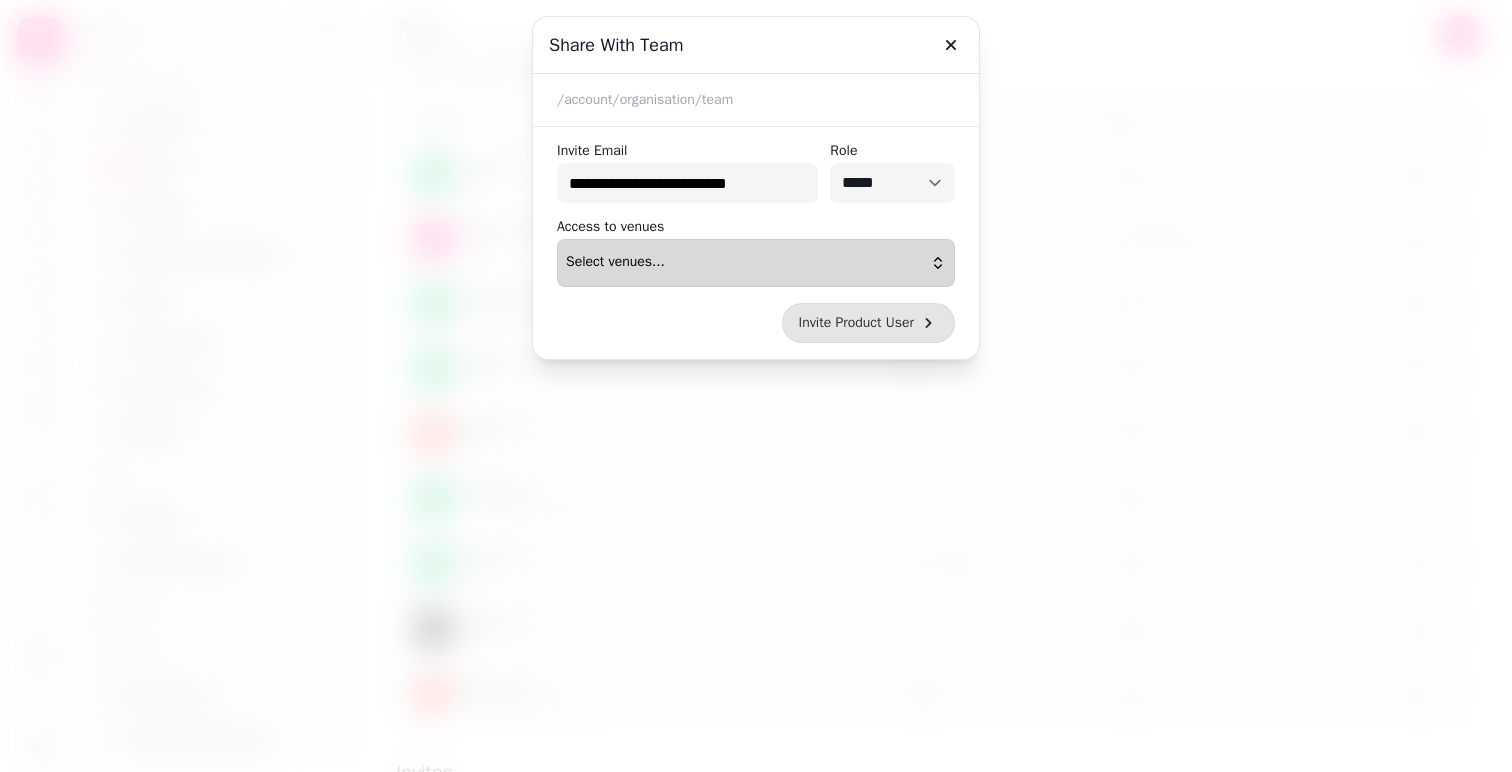 scroll, scrollTop: 0, scrollLeft: 0, axis: both 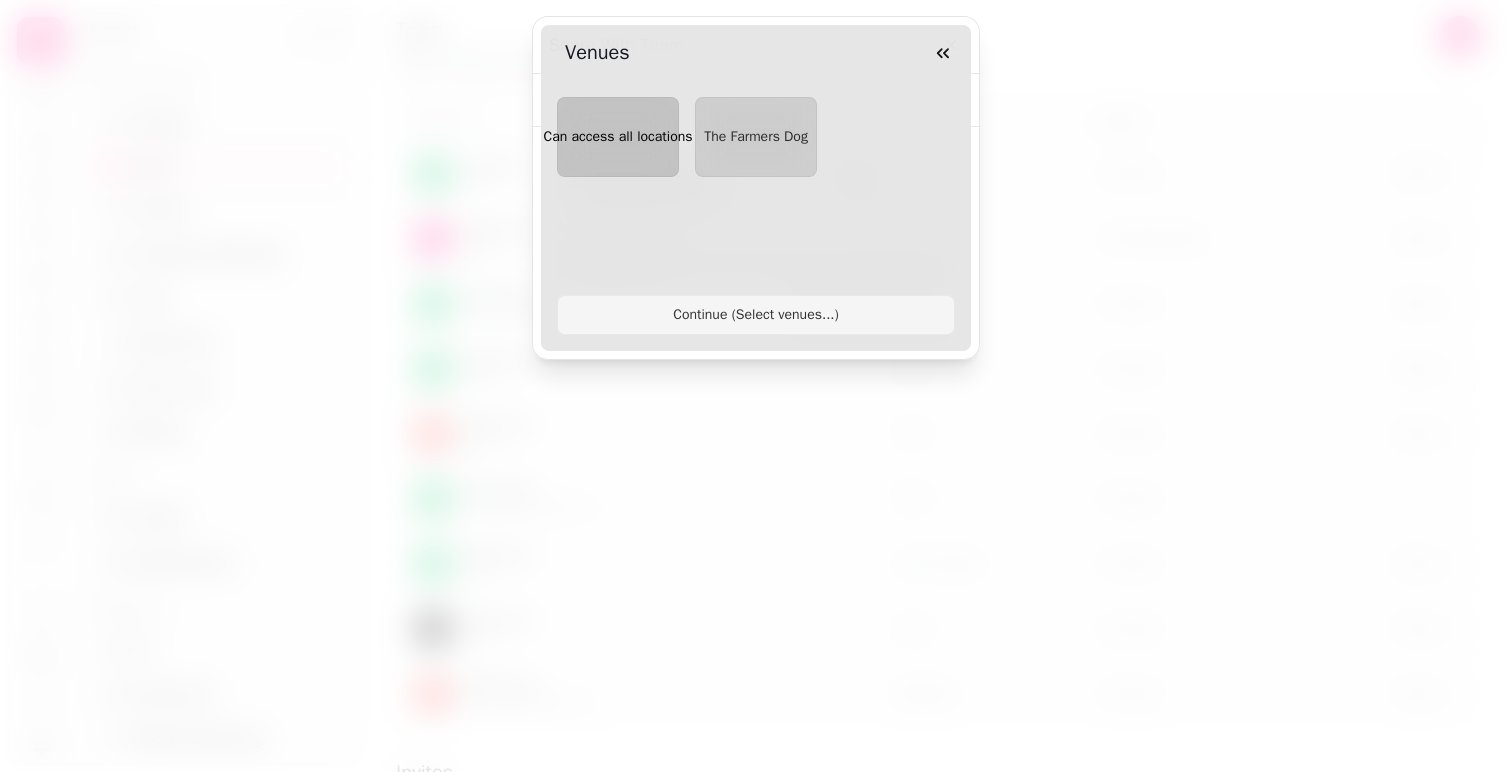 click on "Can access all locations" at bounding box center (618, 136) 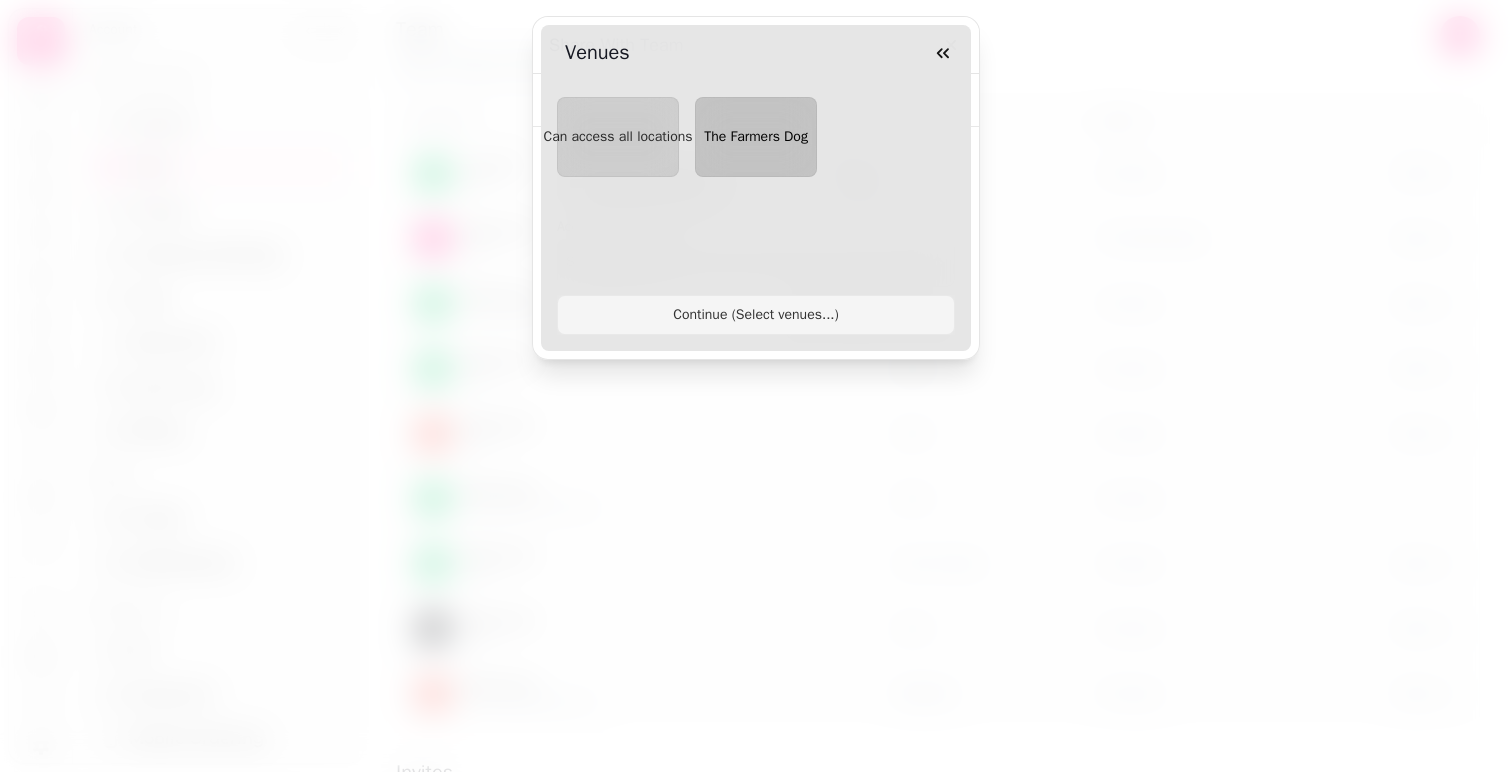 click on "The Farmers Dog" at bounding box center [756, 136] 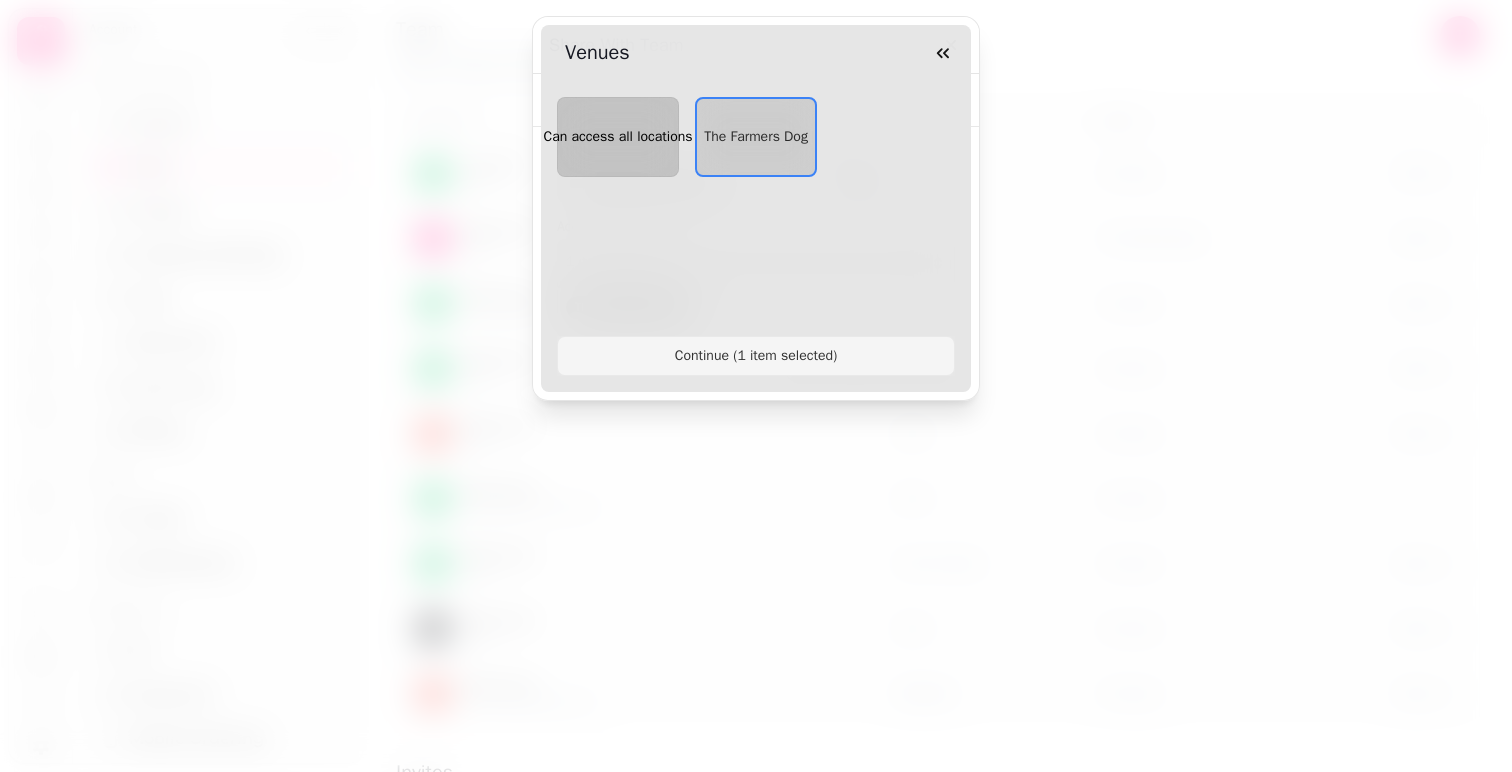 click on "Can access all locations" at bounding box center [618, 136] 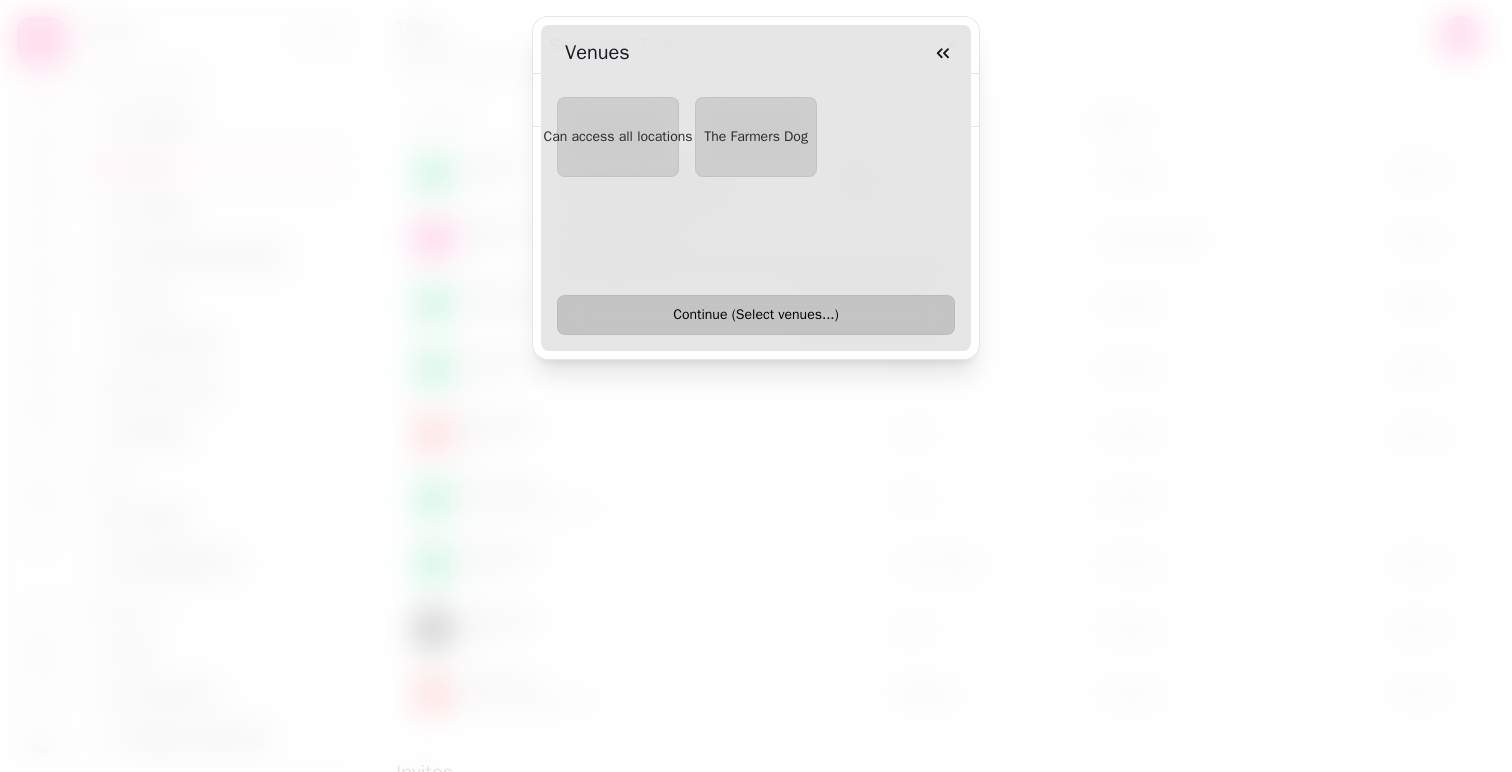 click on "Continue ( Select venues... )" at bounding box center [756, 315] 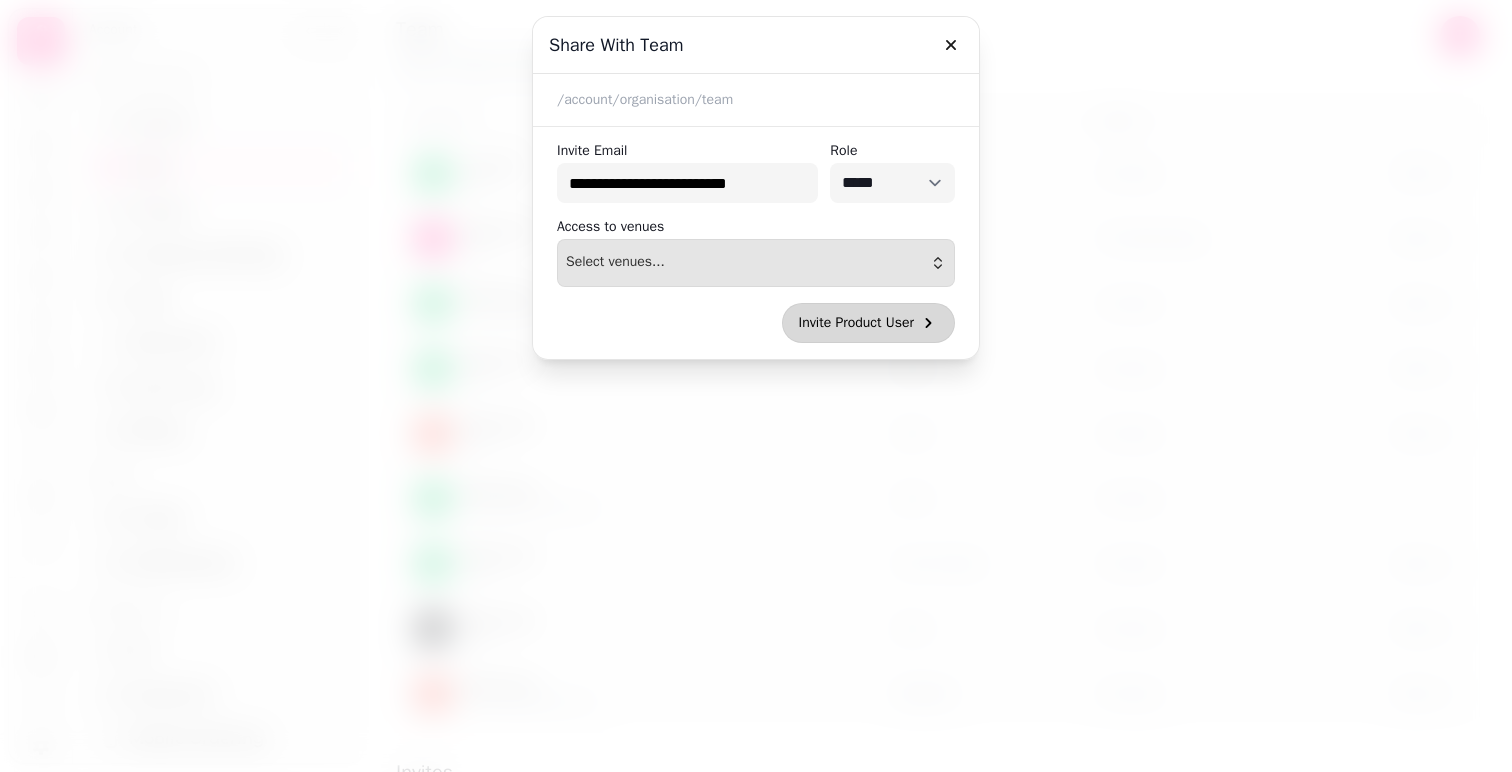 click on "Invite Product User" at bounding box center [856, 323] 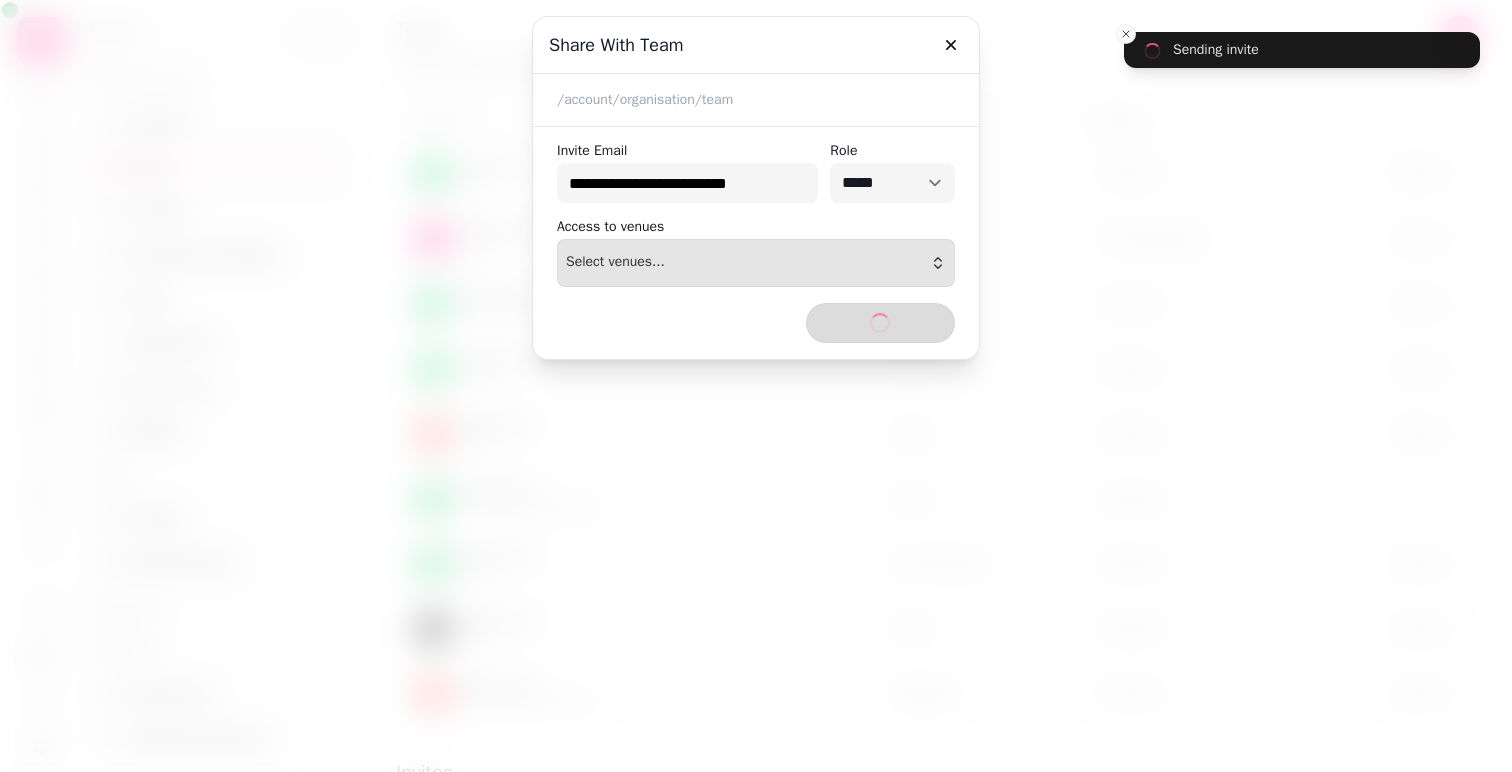 type 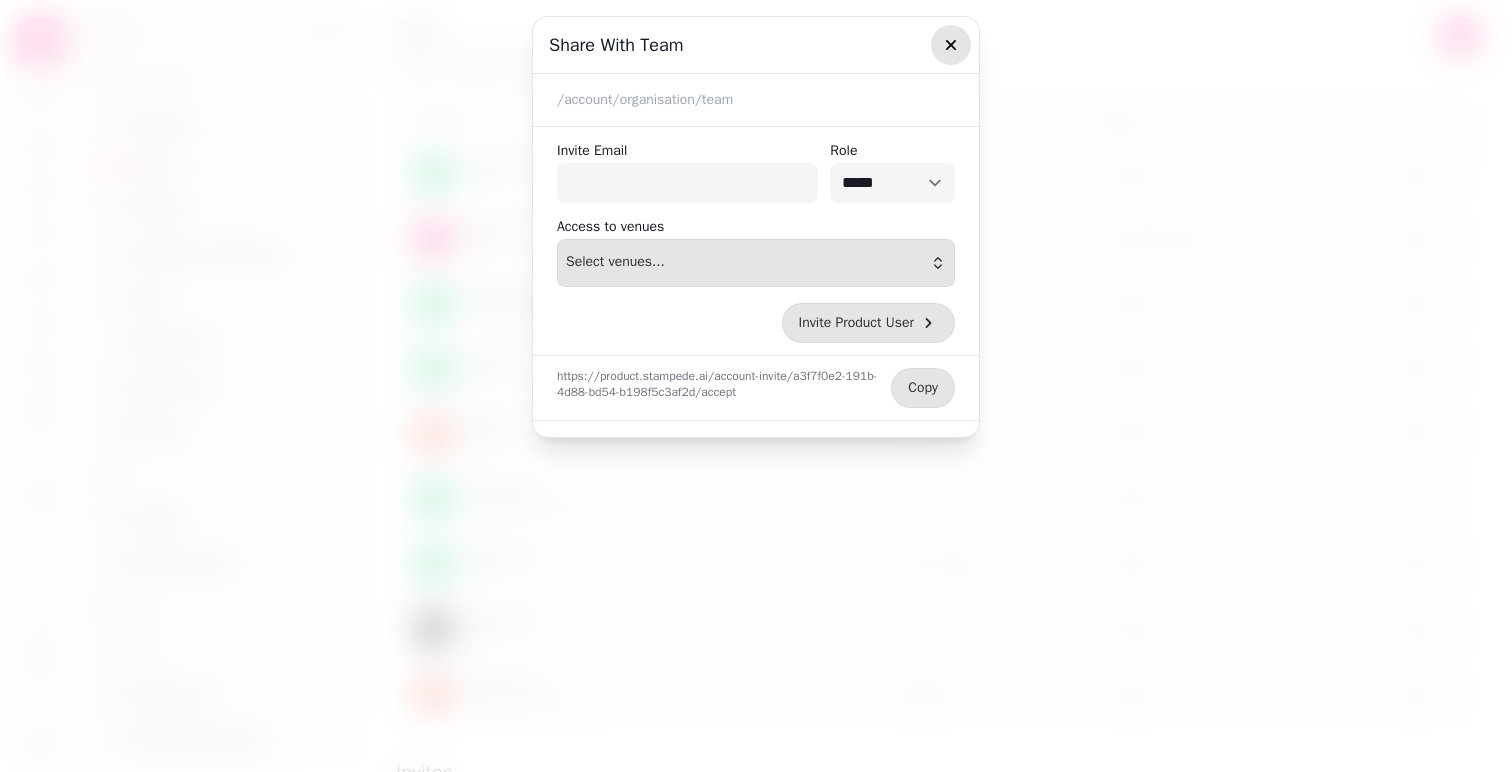 click 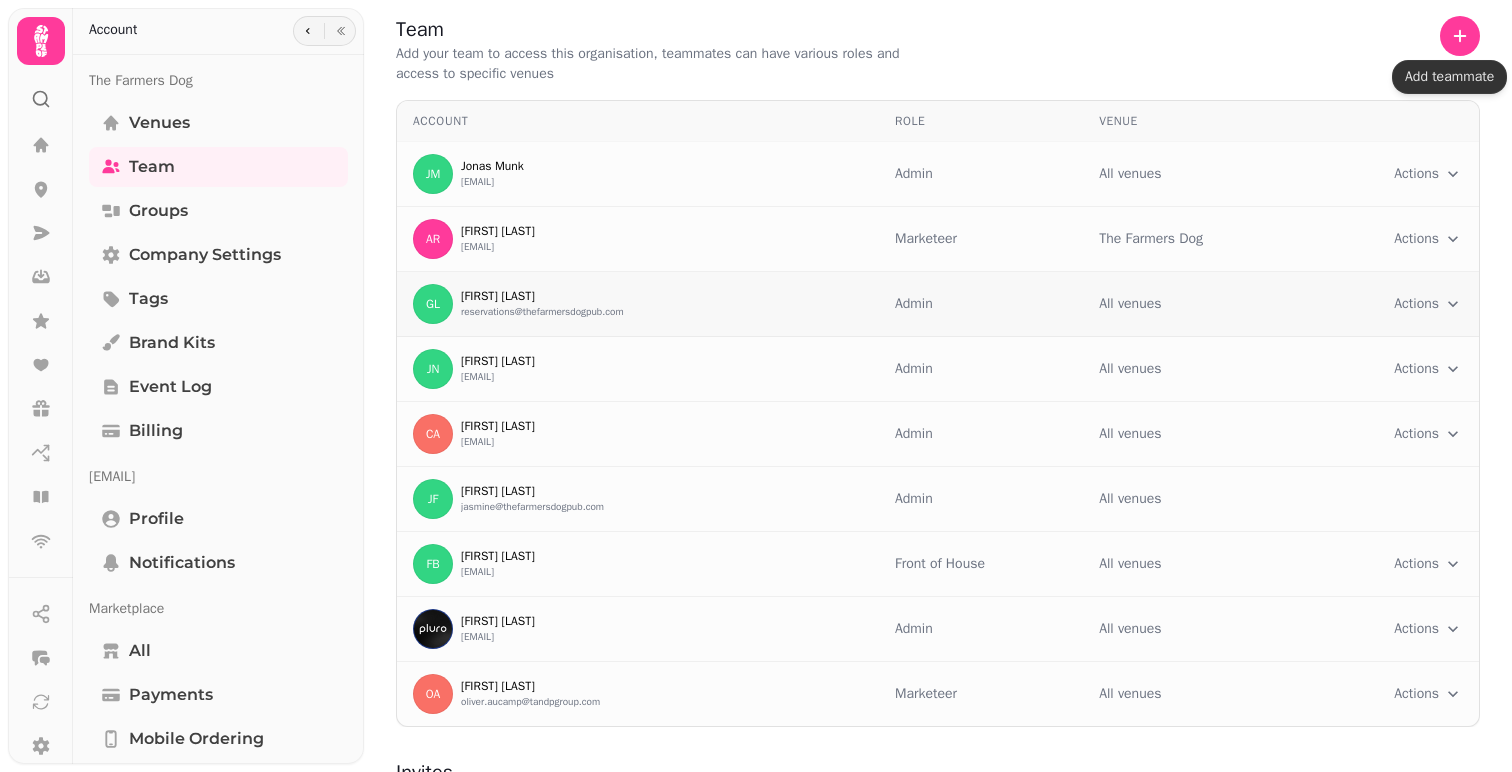 click on "Team Add your team to access this organisation, teammates can have various roles and access to specific venues Account Role Venue JM [FIRST] [LAST] [EMAIL] Admin All venues Actions Toggle menu AR [FIRST] [LAST] [EMAIL] Marketeer The Farmers Dog Actions Toggle menu GL [FIRST] [LAST] [EMAIL] Admin All venues Actions Toggle menu JN [FIRST] [LAST] [EMAIL] Admin All venues Actions Toggle menu CA [FIRST] [LAST] [EMAIL] Admin All venues Actions Toggle menu JF [FIRST] [LAST] [EMAIL] Admin All venues FB [FIRST] [LAST] [EMAIL] Front of House All venues Actions Toggle menu TC [FIRST] [LAST] [EMAIL] Admin All venues Actions Toggle menu OA [FIRST] [LAST] [EMAIL] Marketeer All venues Actions Toggle menu Invites Status of invites sent to team Status Invite to Invited by completed [EMAIL] [EMAIL] 5 months ago completed 5 months ago" at bounding box center (756, 386) 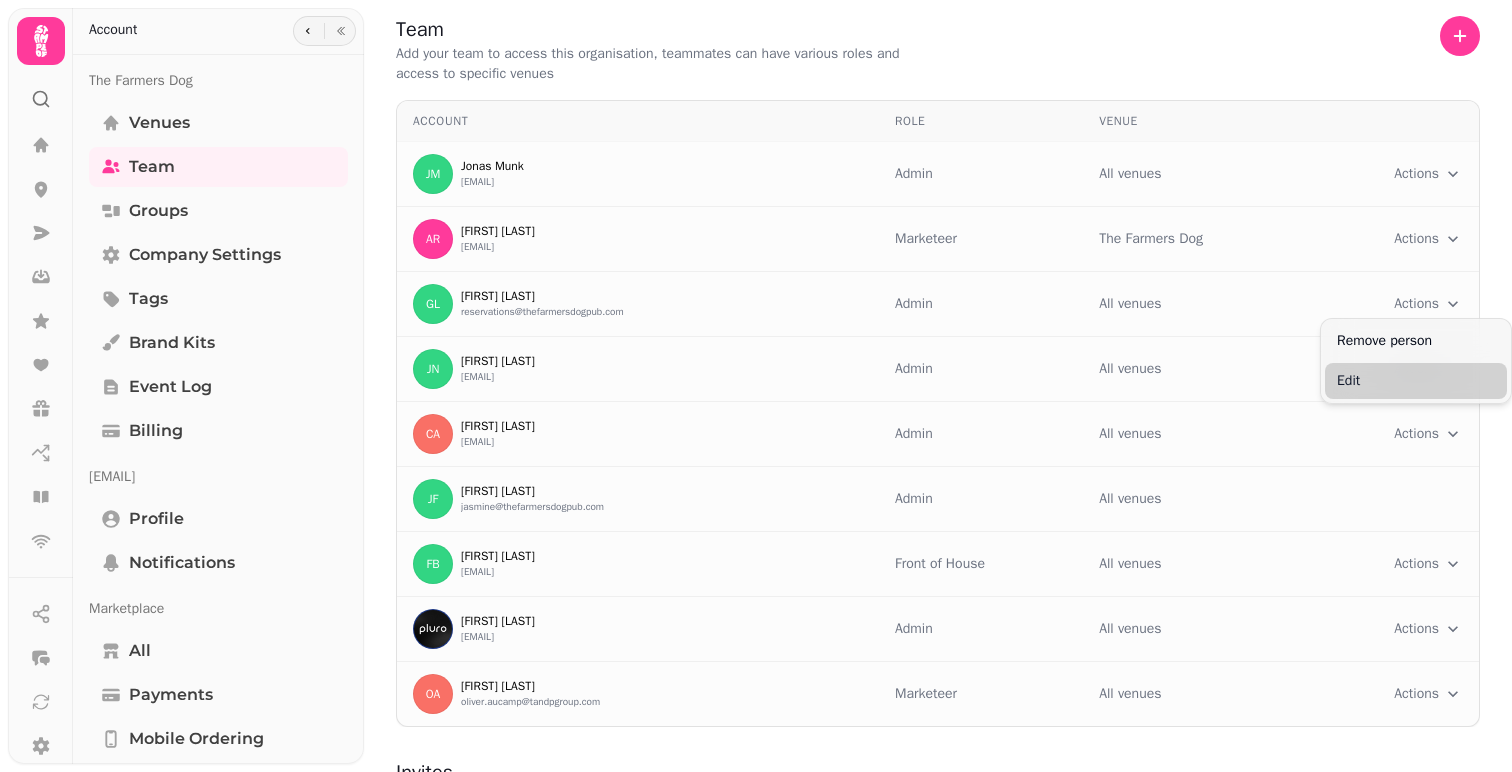 click on "Edit" at bounding box center [1416, 381] 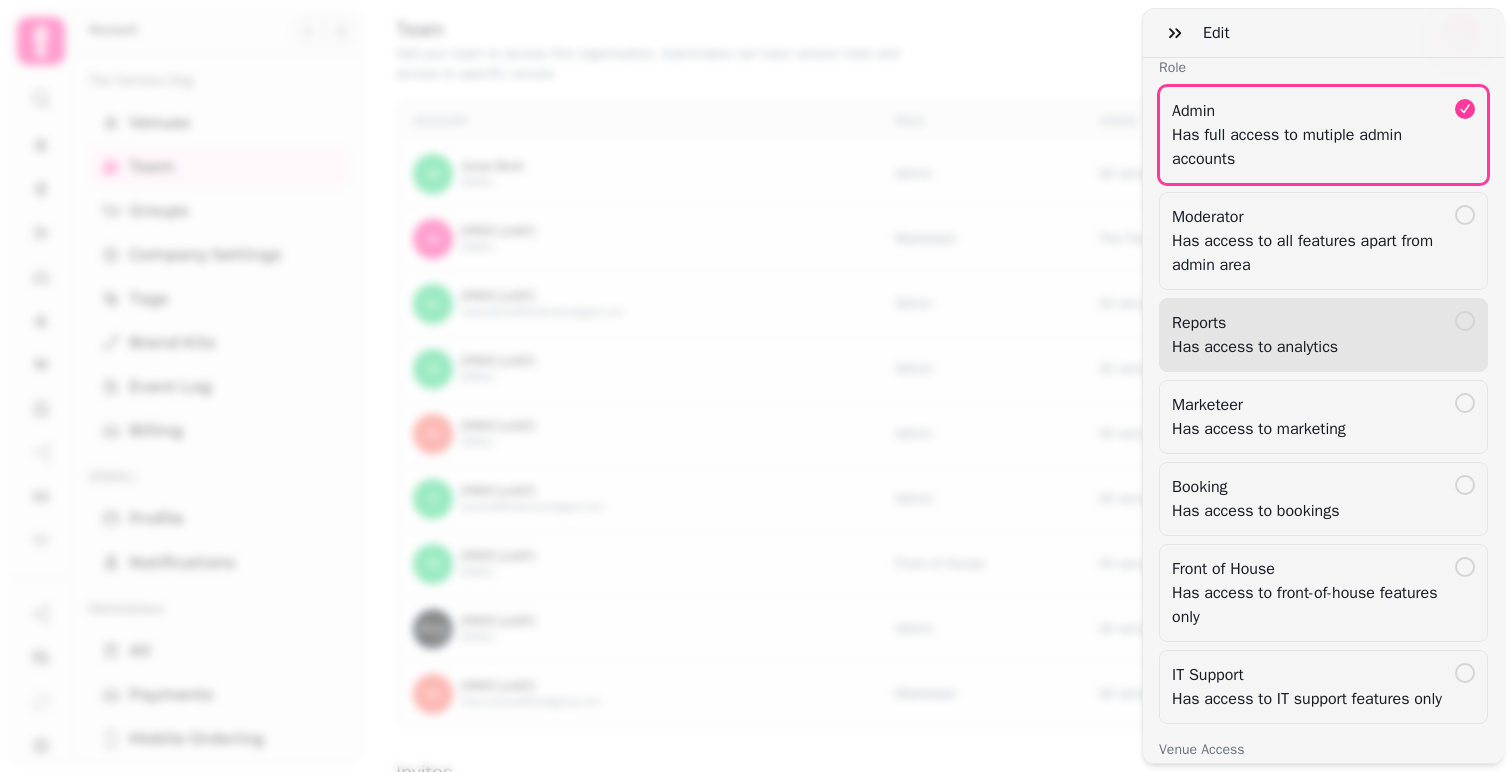 scroll, scrollTop: 213, scrollLeft: 0, axis: vertical 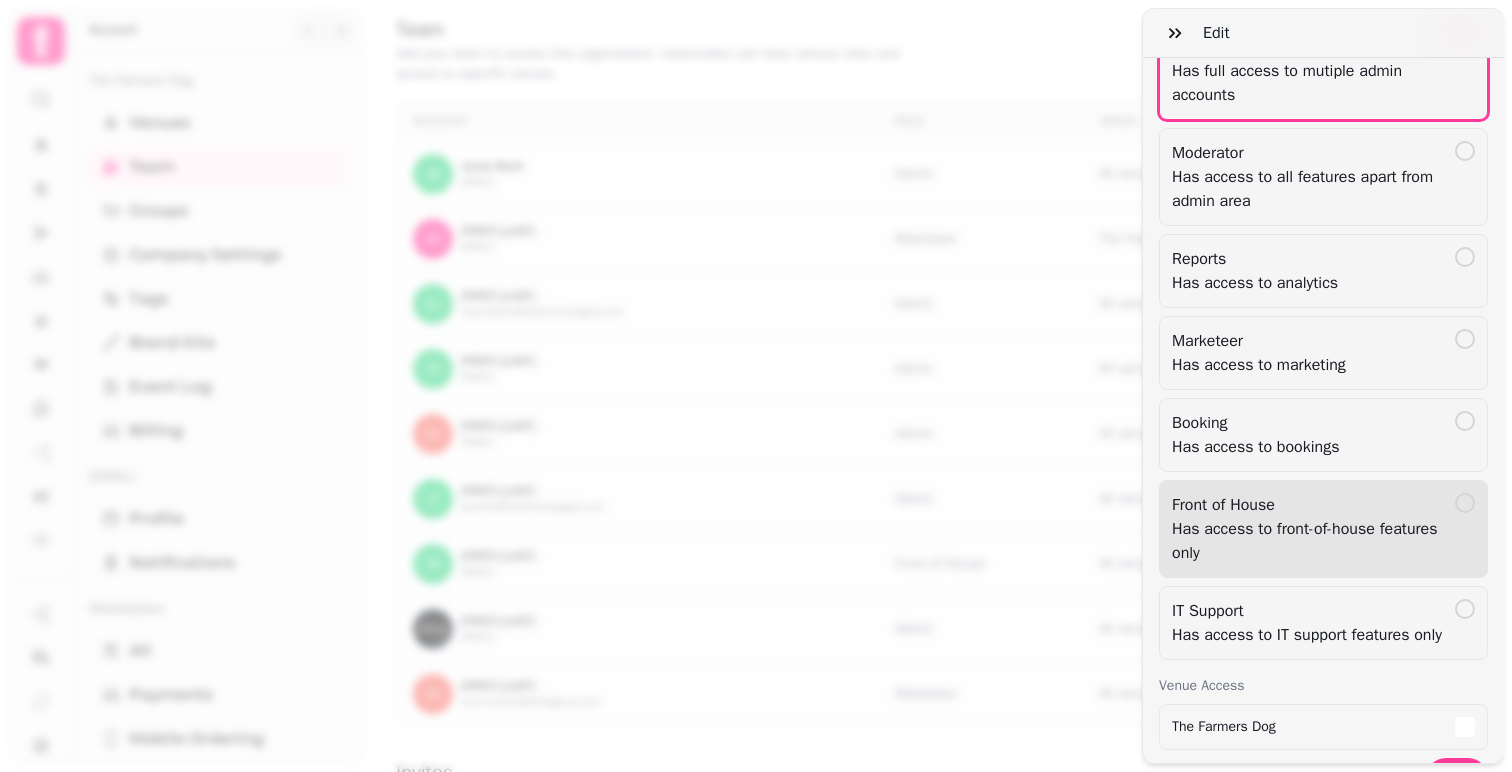 click on "Front of House" at bounding box center (1313, 505) 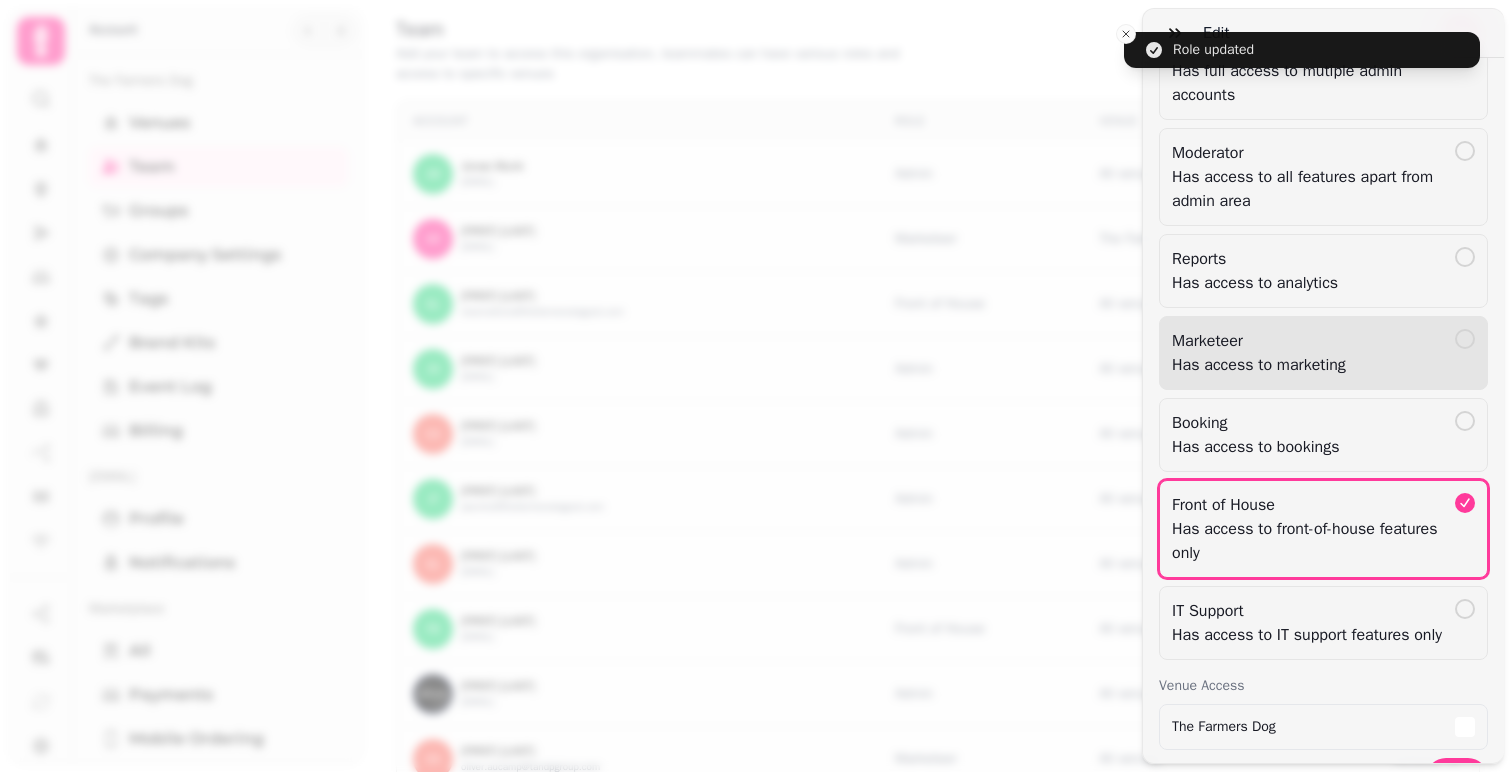 scroll, scrollTop: 0, scrollLeft: 0, axis: both 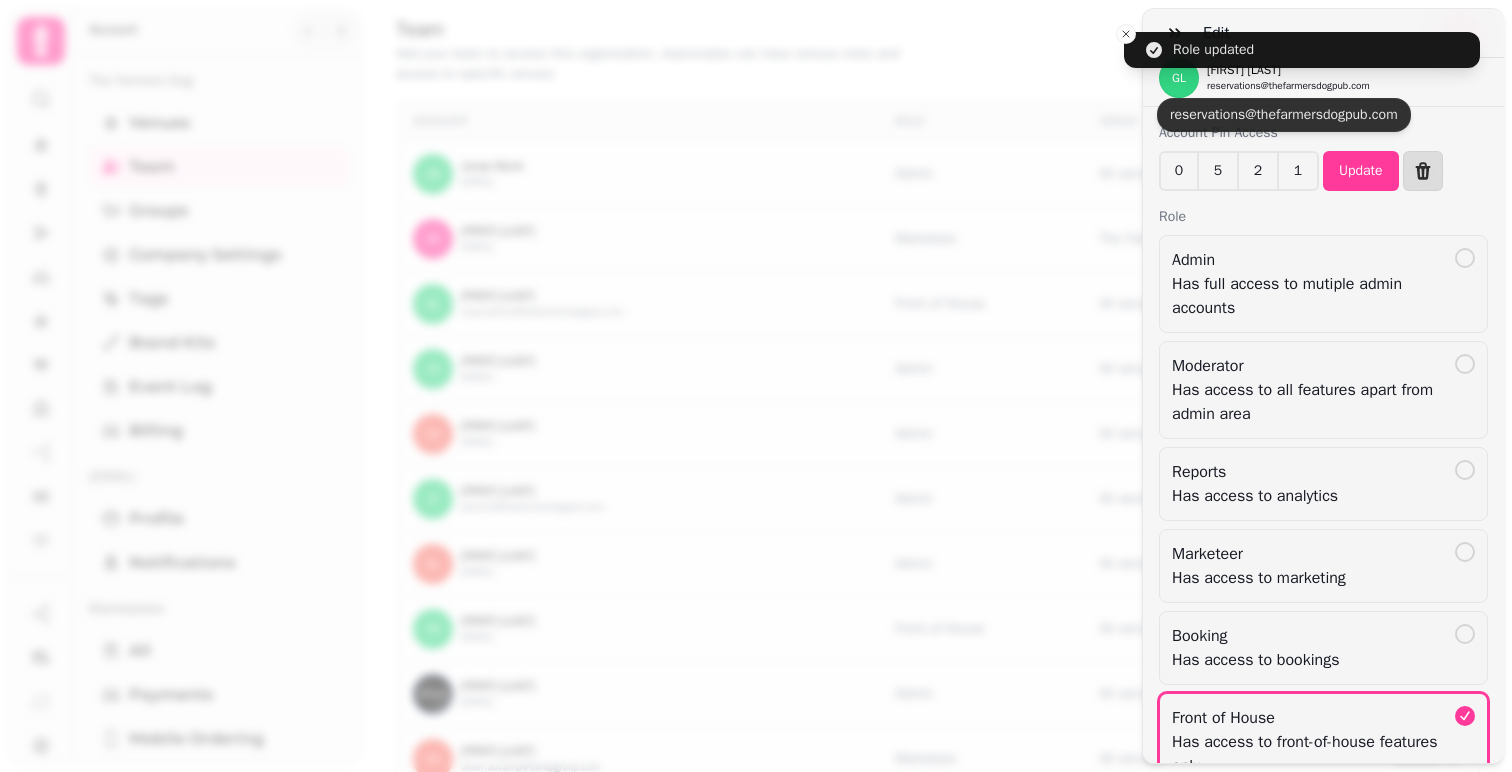 click on "reservations@thefarmersdogpub.com" at bounding box center (1288, 86) 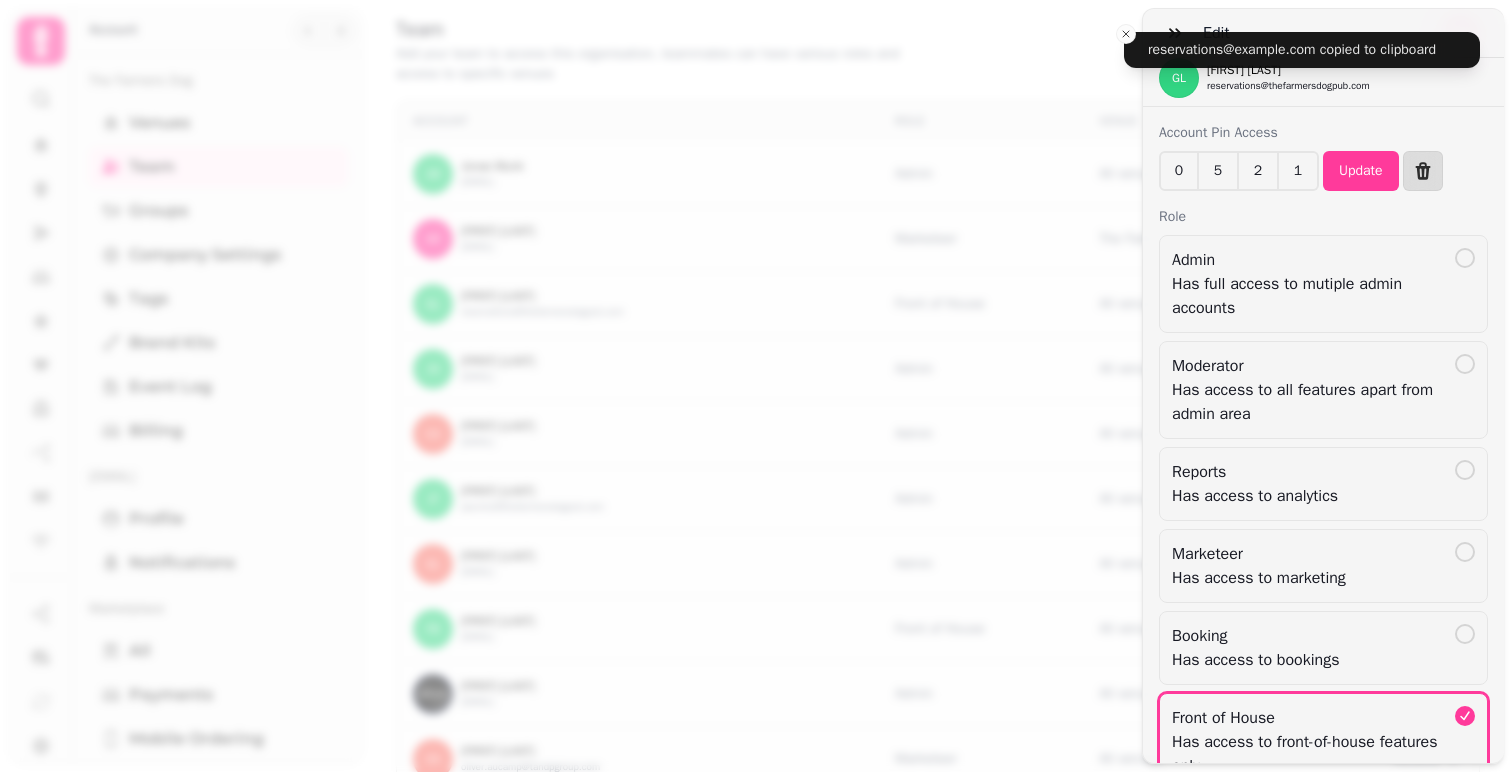 click on "Edit GL [FIRST] [LAST] reservations@example.com Account Pin Access 0 5 2 1 **** Update Role Admin Has full access to mutiple admin accounts Moderator Has access to all features apart from admin area Reports Has access to analytics Marketeer Has access to marketing Booking Has access to bookings Front of House Has access to front-of-house features only IT Support Has access to IT support features only Venue Access The Farmers Dog Save" at bounding box center [756, 402] 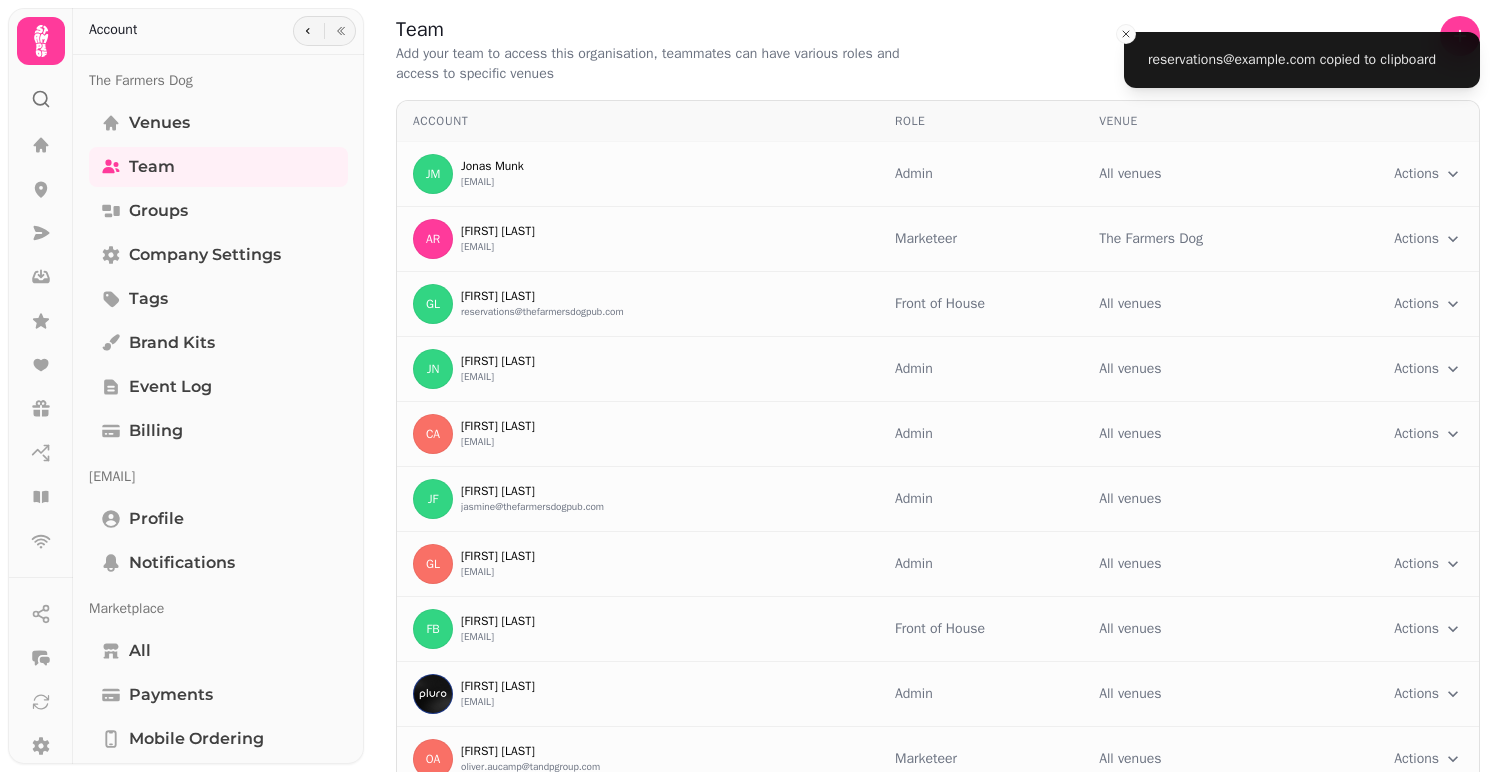 click 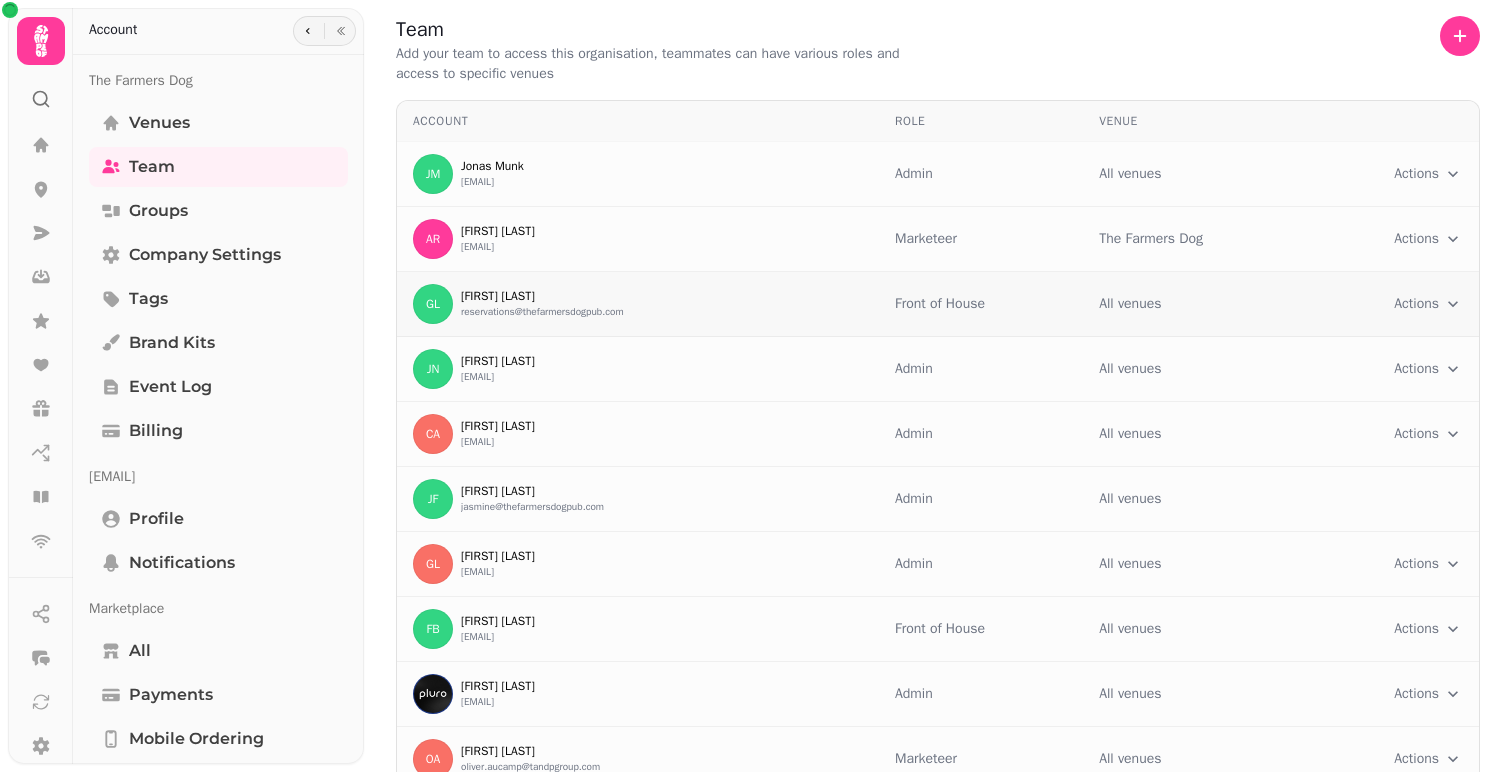 click on "Team Add your team to access this organisation, teammates can have various roles and access to specific venues Account Role Venue JM [FIRST] [LAST] [EMAIL] Admin All venues Actions Toggle menu AR [FIRST] [LAST] [EMAIL] Marketeer The Farmers Dog Actions Toggle menu GL [FIRST] [LAST] [EMAIL] Front of House All venues Actions Toggle menu JN [FIRST] [LAST] [EMAIL] Admin All venues Actions Toggle menu CA [FIRST] [LAST] [EMAIL] Admin All venues Actions Toggle menu JF [FIRST] [LAST] [EMAIL] Admin All venues GL [FIRST] [LAST] [EMAIL] Admin All venues Actions Toggle menu FB [FIRST] [LAST] [EMAIL] Front of House All venues Actions Toggle menu TC [FIRST] [LAST] [EMAIL] Admin All venues Actions Toggle menu OA [FIRST] [LAST] [EMAIL] Marketeer All venues Actions Toggle menu Invites Status of invites sent to team Status Invite to Invited by pending" at bounding box center (756, 386) 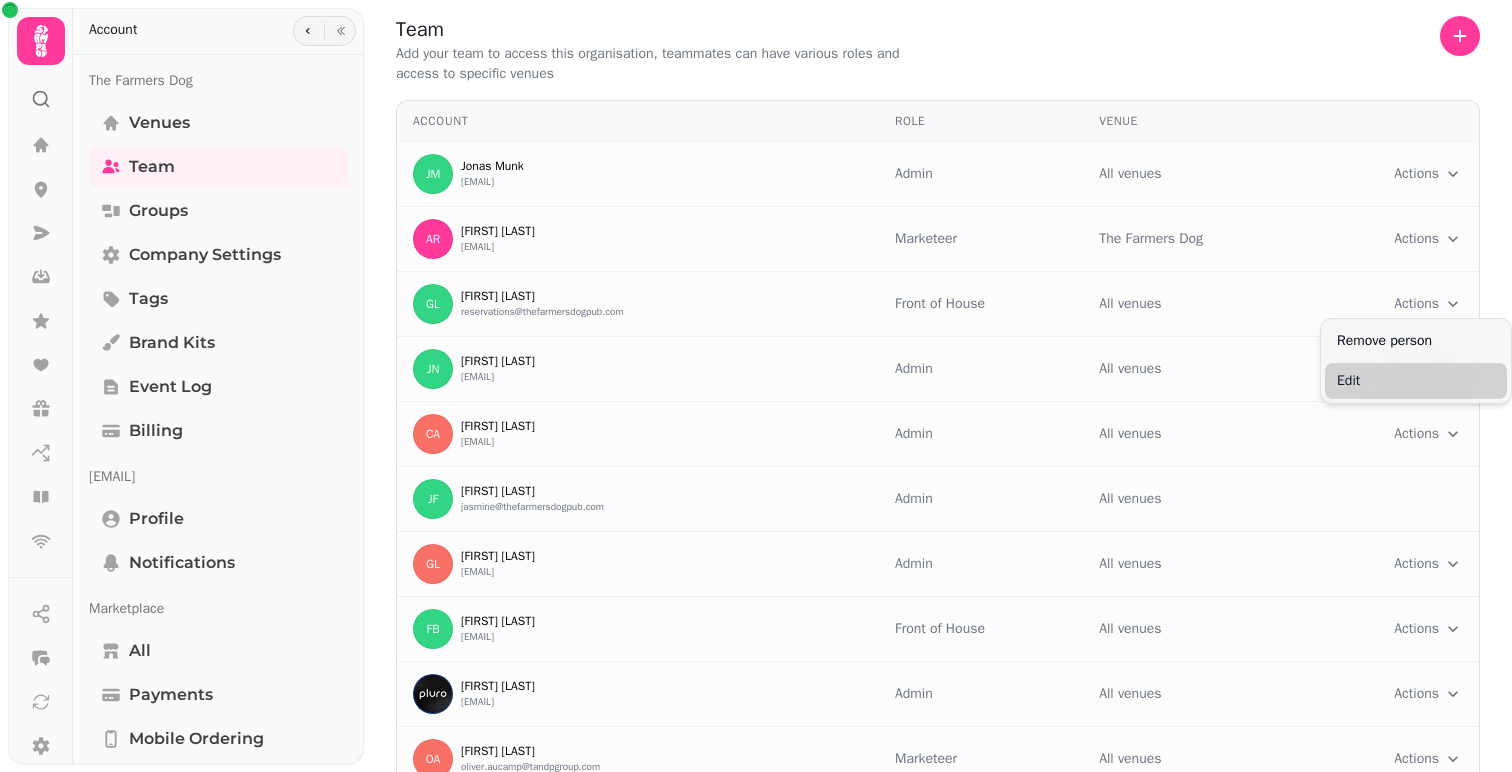 click on "Edit" at bounding box center [1416, 381] 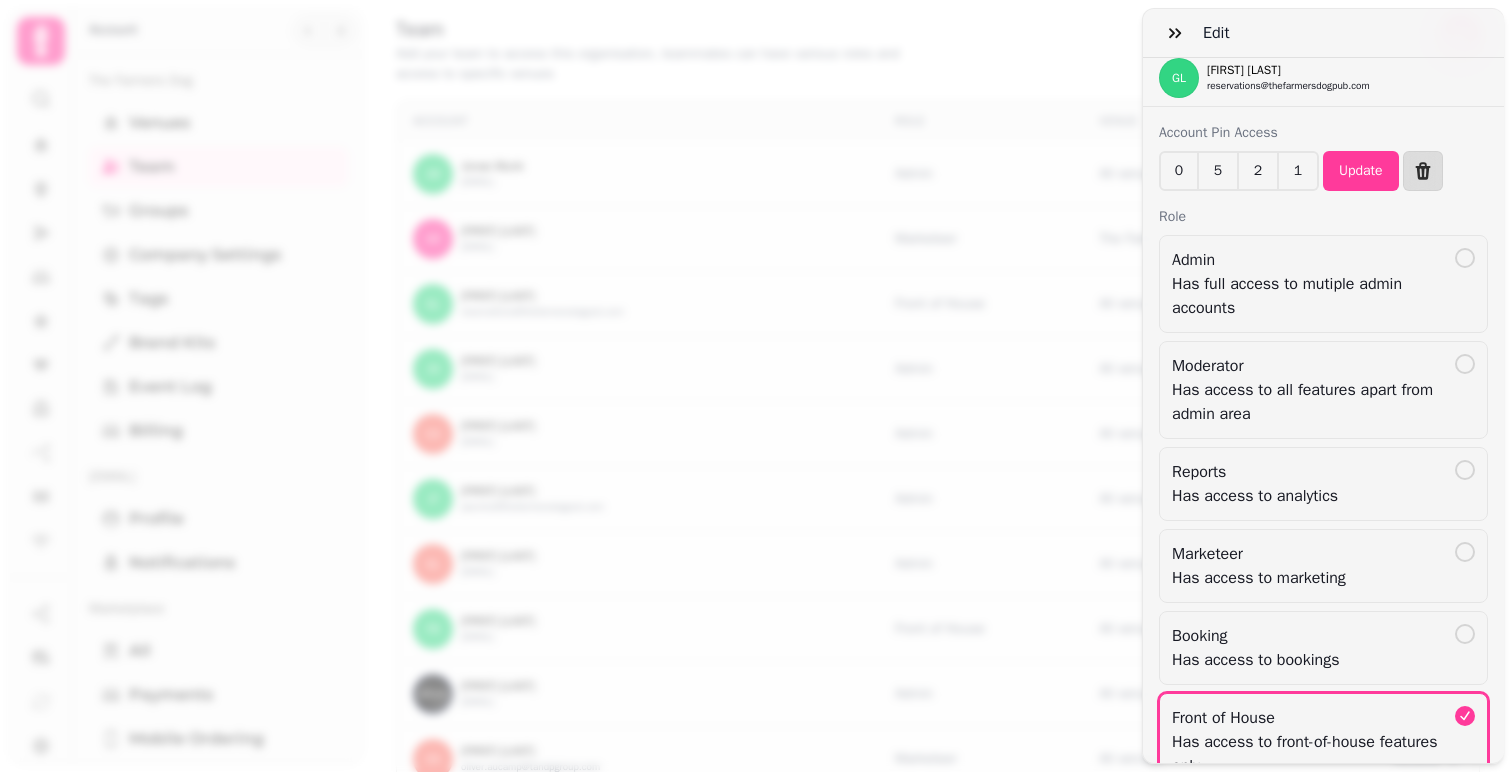 click on "[FIRST] [LAST]" at bounding box center [1347, 70] 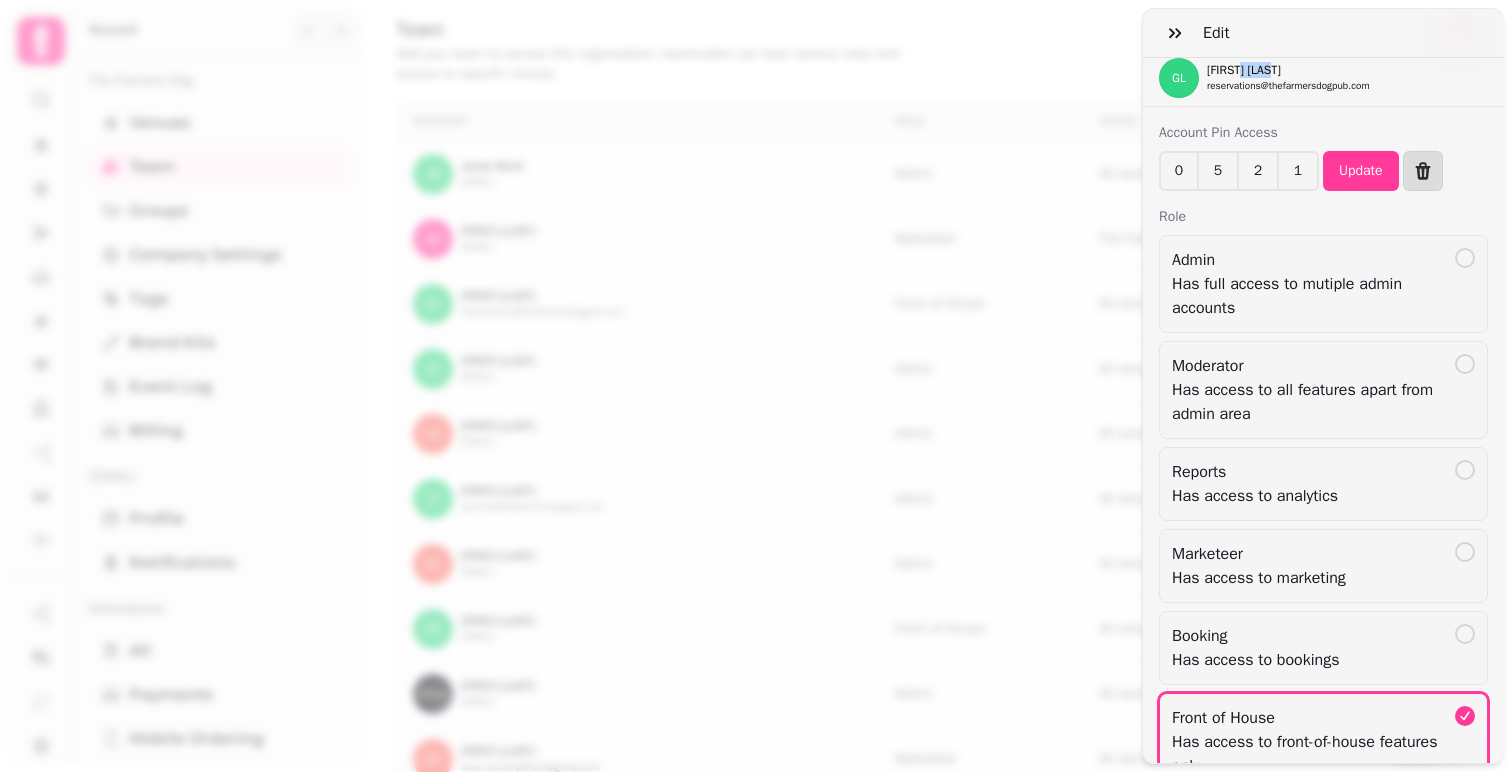 drag, startPoint x: 1298, startPoint y: 71, endPoint x: 1254, endPoint y: 71, distance: 44 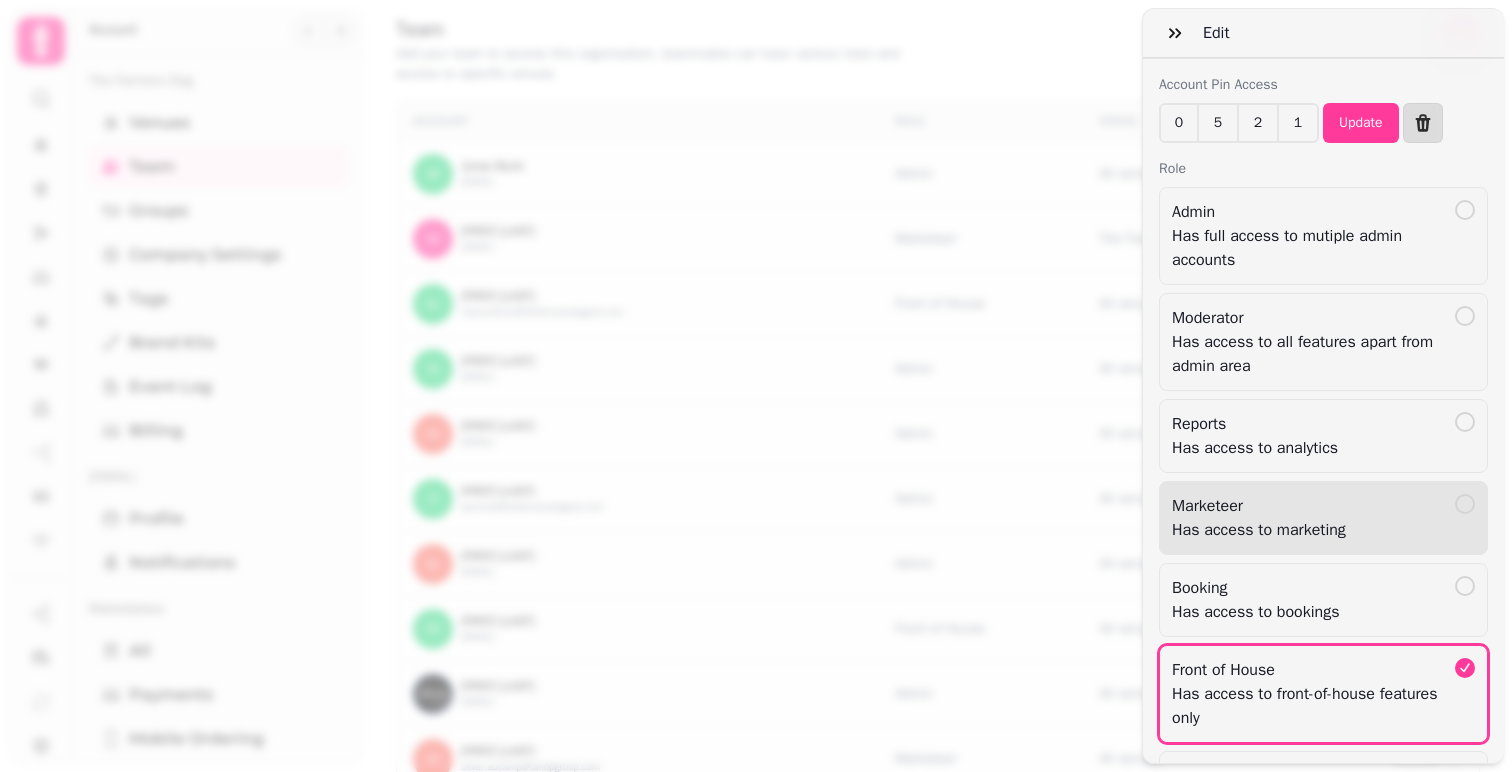 scroll, scrollTop: 0, scrollLeft: 0, axis: both 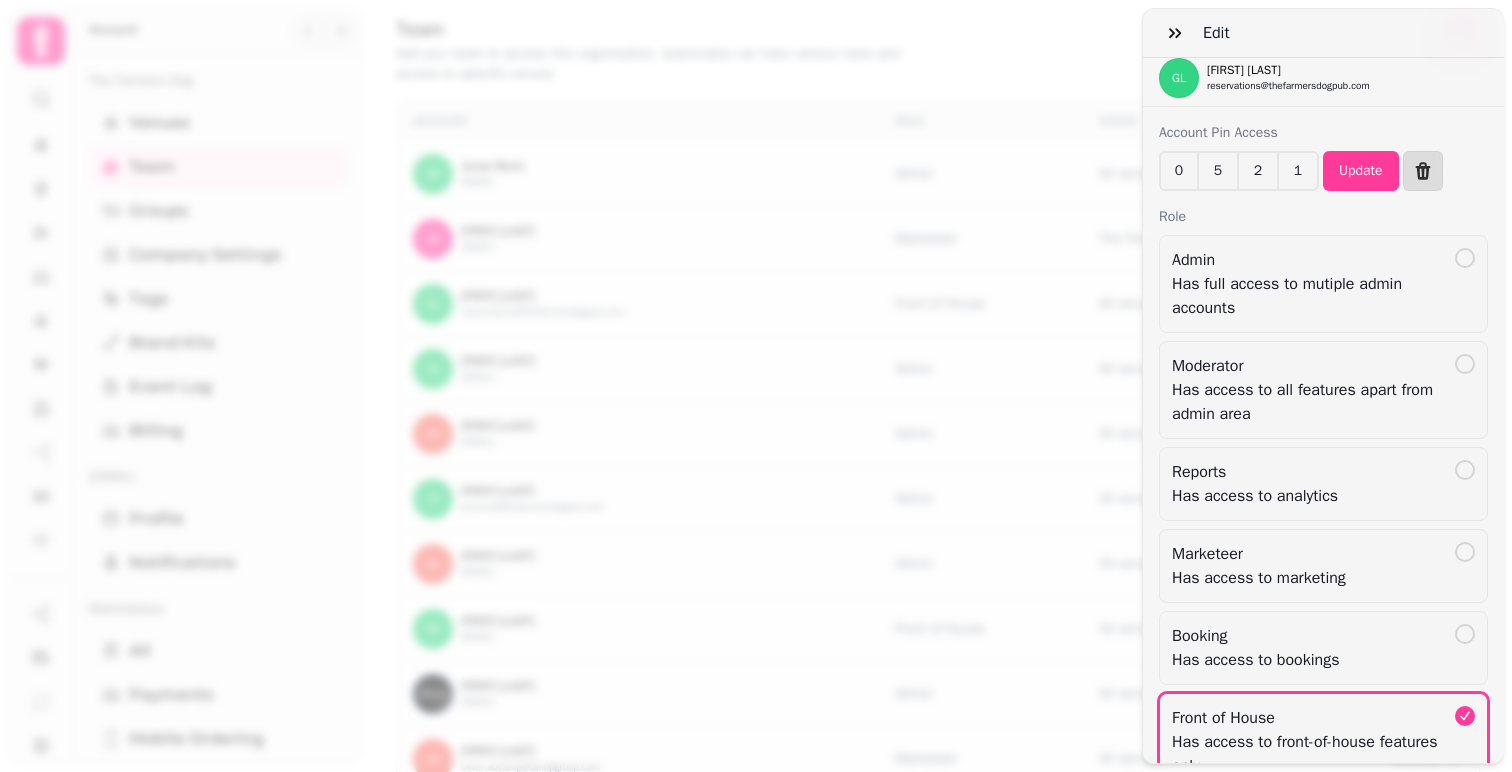 click on "Edit" at bounding box center (1323, 33) 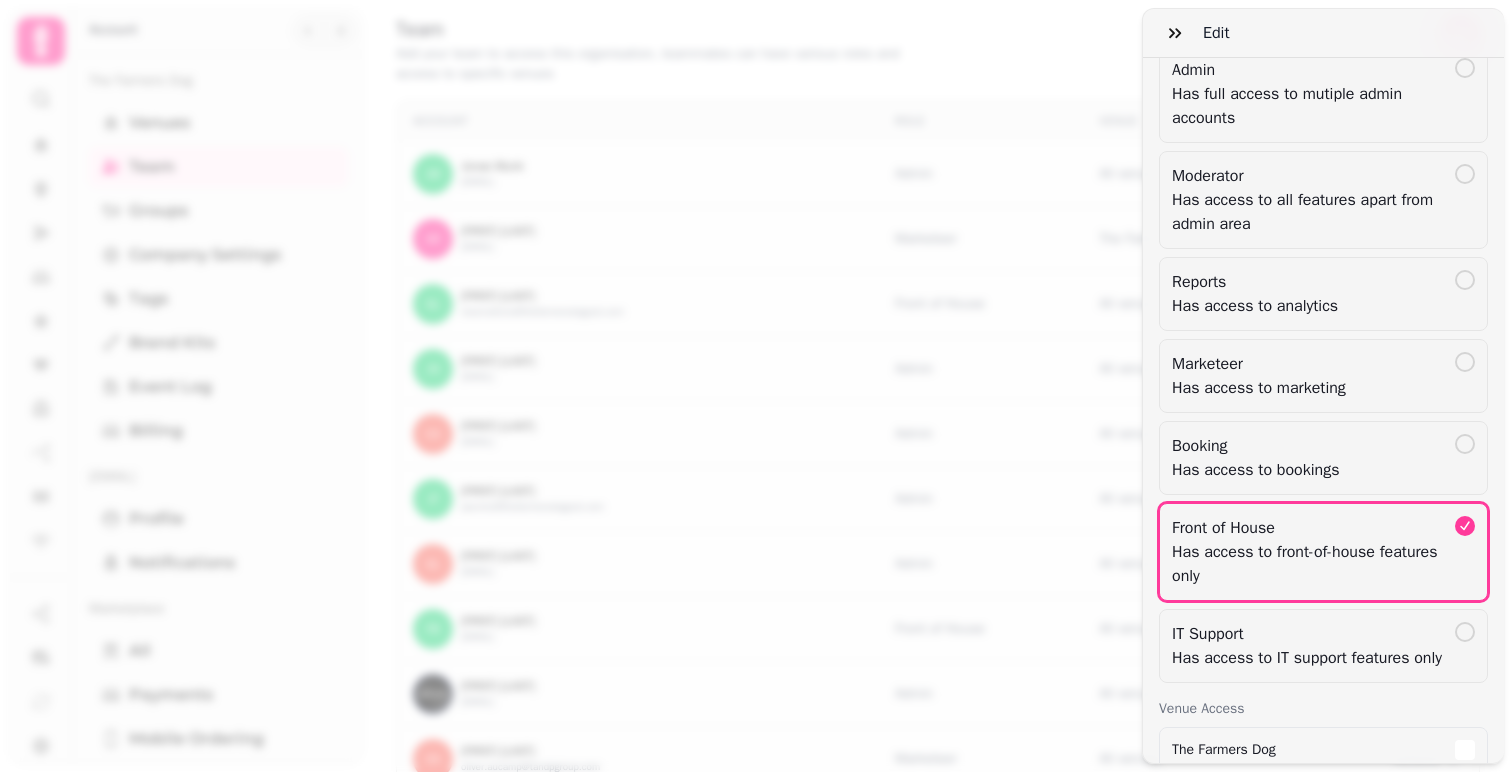 scroll, scrollTop: 213, scrollLeft: 0, axis: vertical 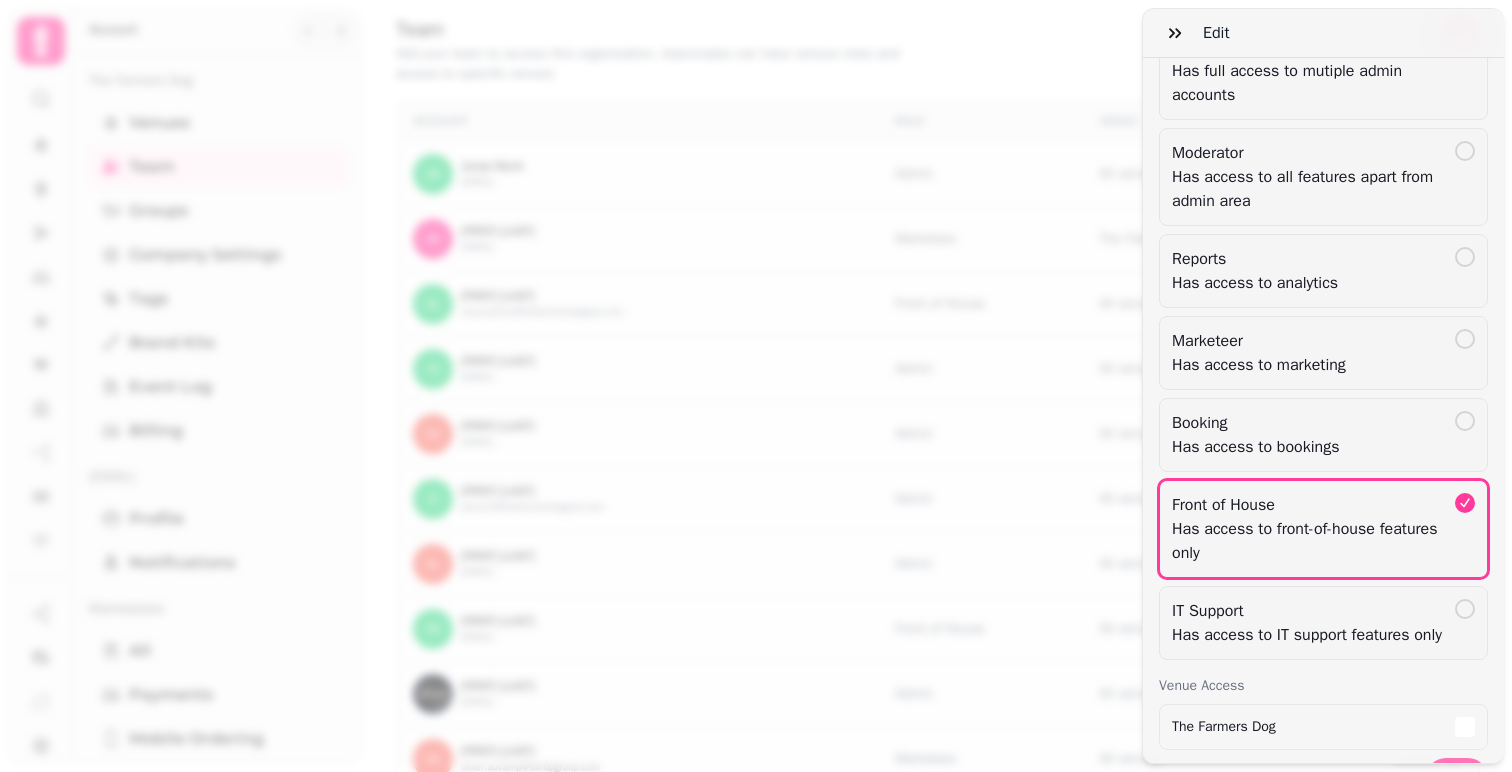 click on "Save" at bounding box center (1457, 778) 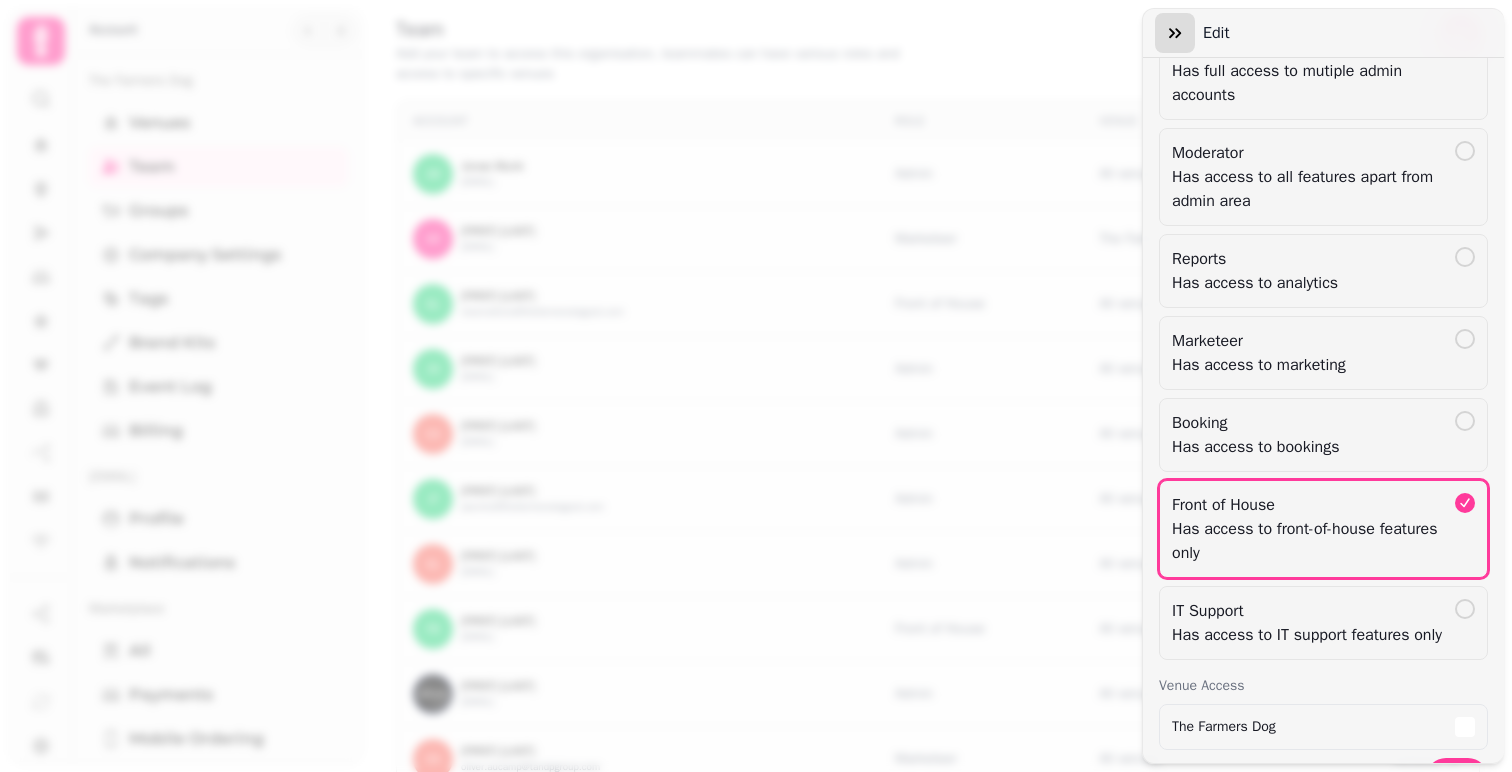 click 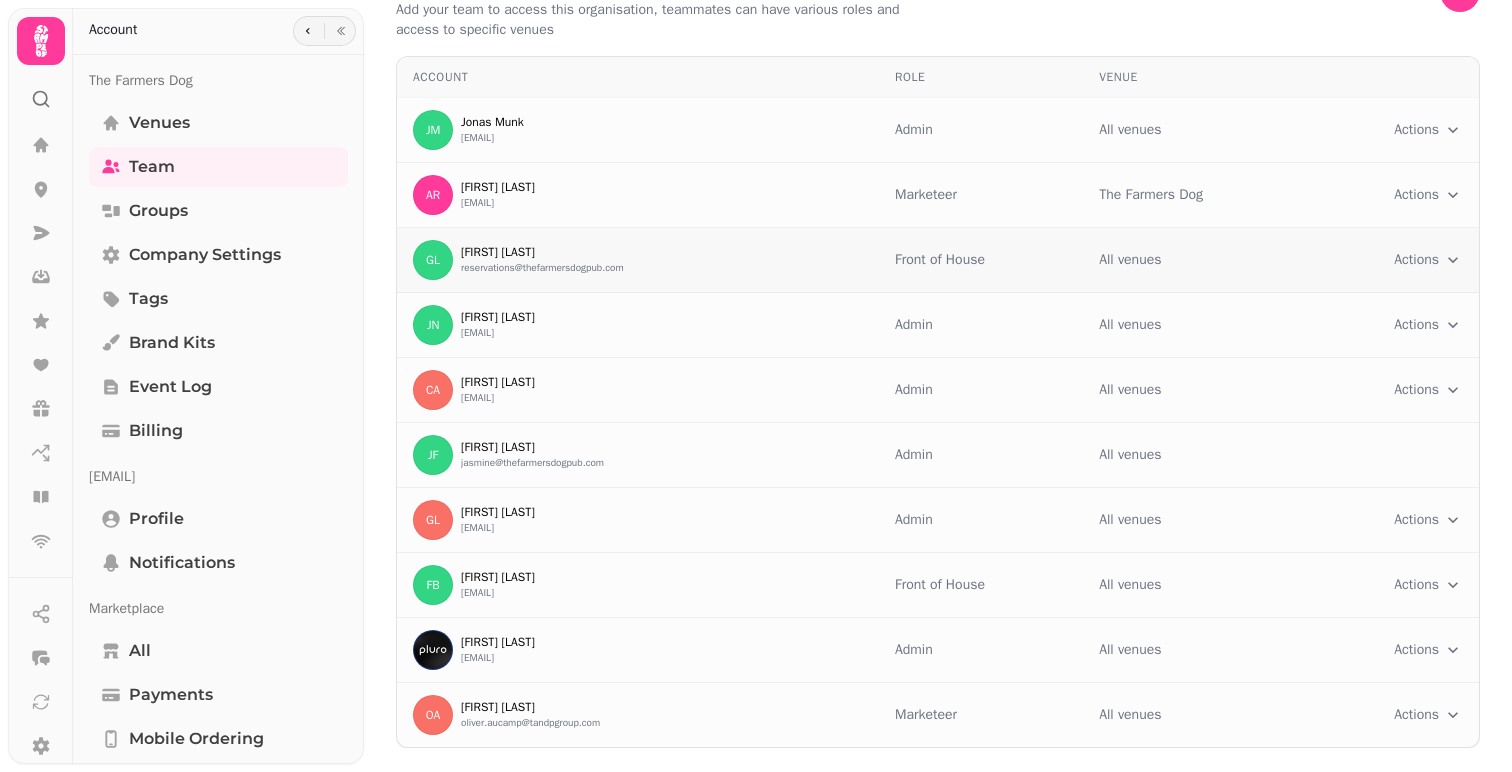 scroll, scrollTop: 43, scrollLeft: 0, axis: vertical 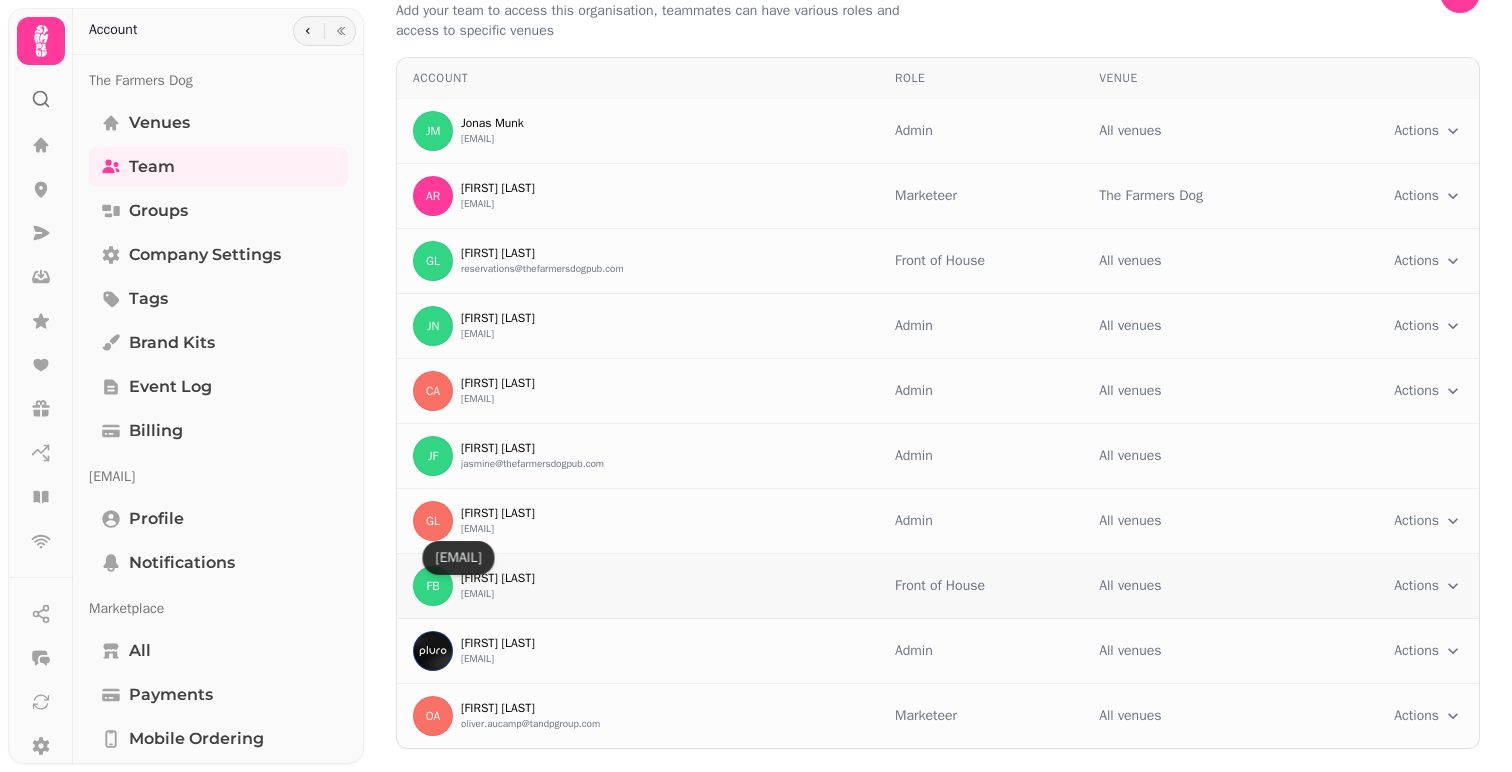 click on "FB [FIRST] [LAST] [EMAIL]" at bounding box center [638, 586] 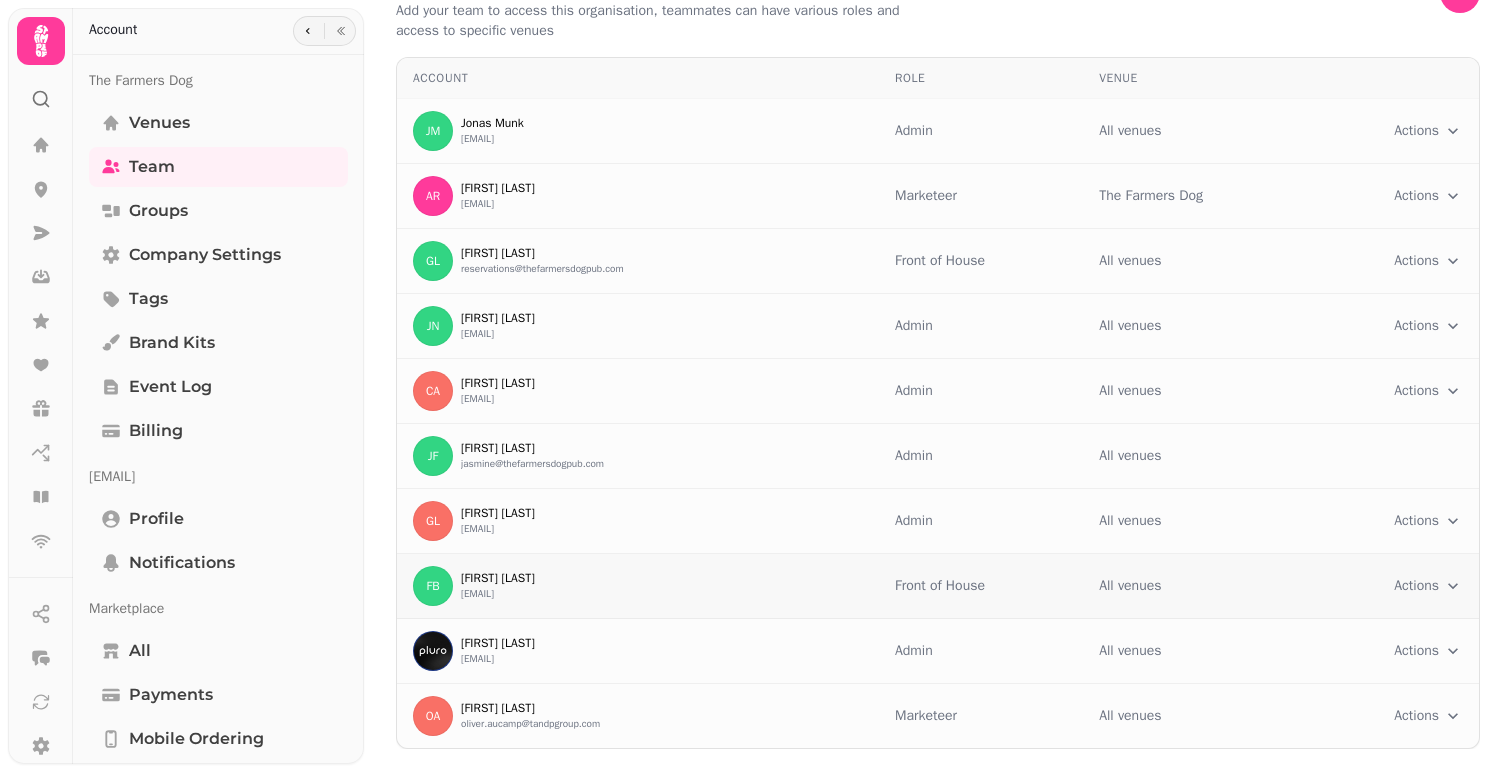 click on "Team Add your team to access this organisation, teammates can have various roles and access to specific venues Account Role Venue JM [FIRST] [LAST] [EMAIL] Admin All venues Actions Toggle menu AR [FIRST] [LAST] [EMAIL] Marketeer The Farmers Dog Actions Toggle menu GL [FIRST] [LAST] [EMAIL] Front of House All venues Actions Toggle menu JN [FIRST] [LAST] [EMAIL] Admin All venues Actions Toggle menu CA [FIRST] [LAST] [EMAIL] Admin All venues Actions Toggle menu JF [FIRST] [LAST] [EMAIL] Admin All venues GL [FIRST] [LAST] [EMAIL] Admin All venues Actions Toggle menu FB [FIRST] [LAST] [EMAIL] Front of House All venues Actions Toggle menu TC [FIRST] [LAST] [EMAIL] Admin All venues Actions Toggle menu OA [FIRST] [LAST] [EMAIL] Marketeer All venues Actions Toggle menu Invites Status of invites sent to team Status Invite to Invited by pending" at bounding box center [756, 386] 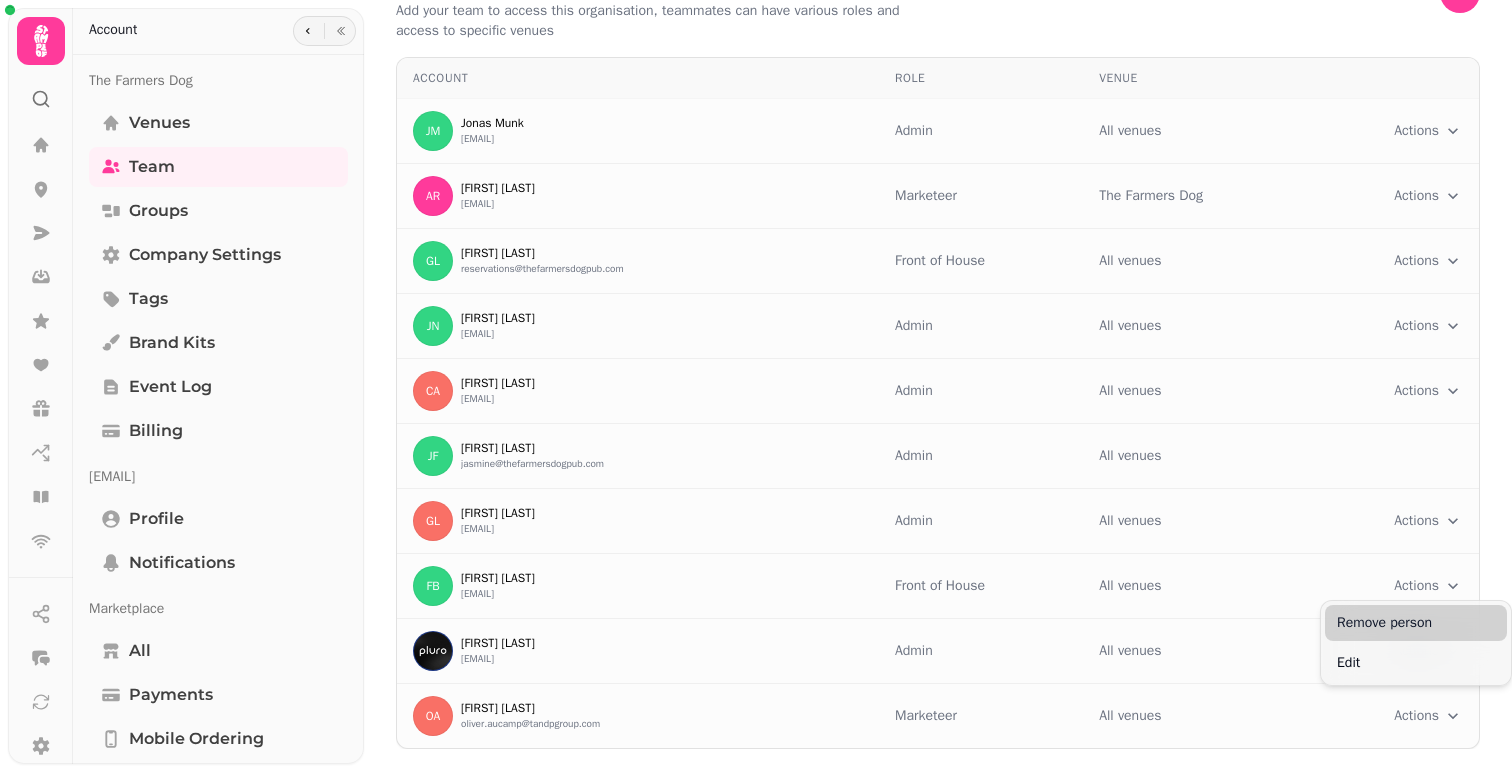 click on "Remove person" at bounding box center (1416, 623) 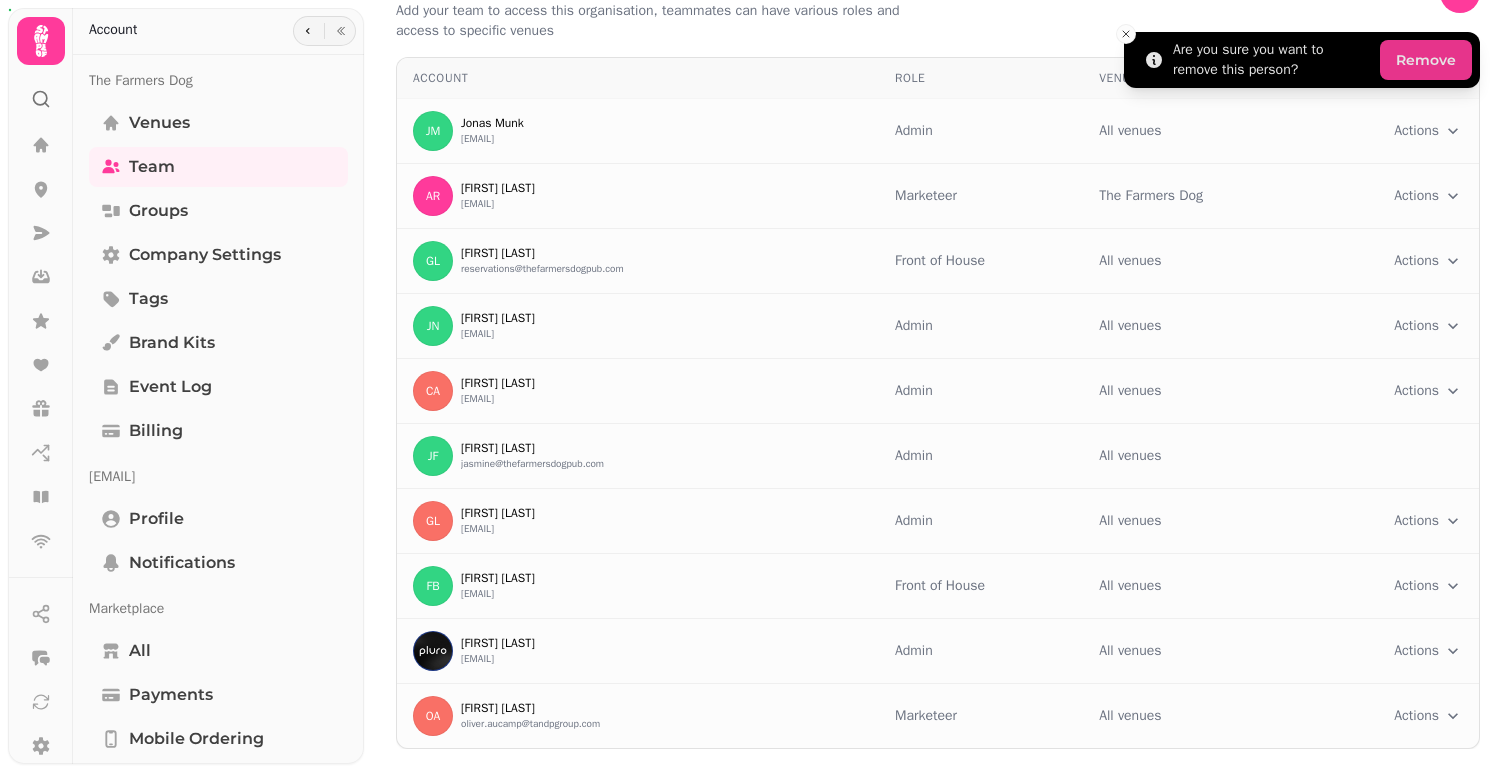 click on "Remove" at bounding box center (1426, 60) 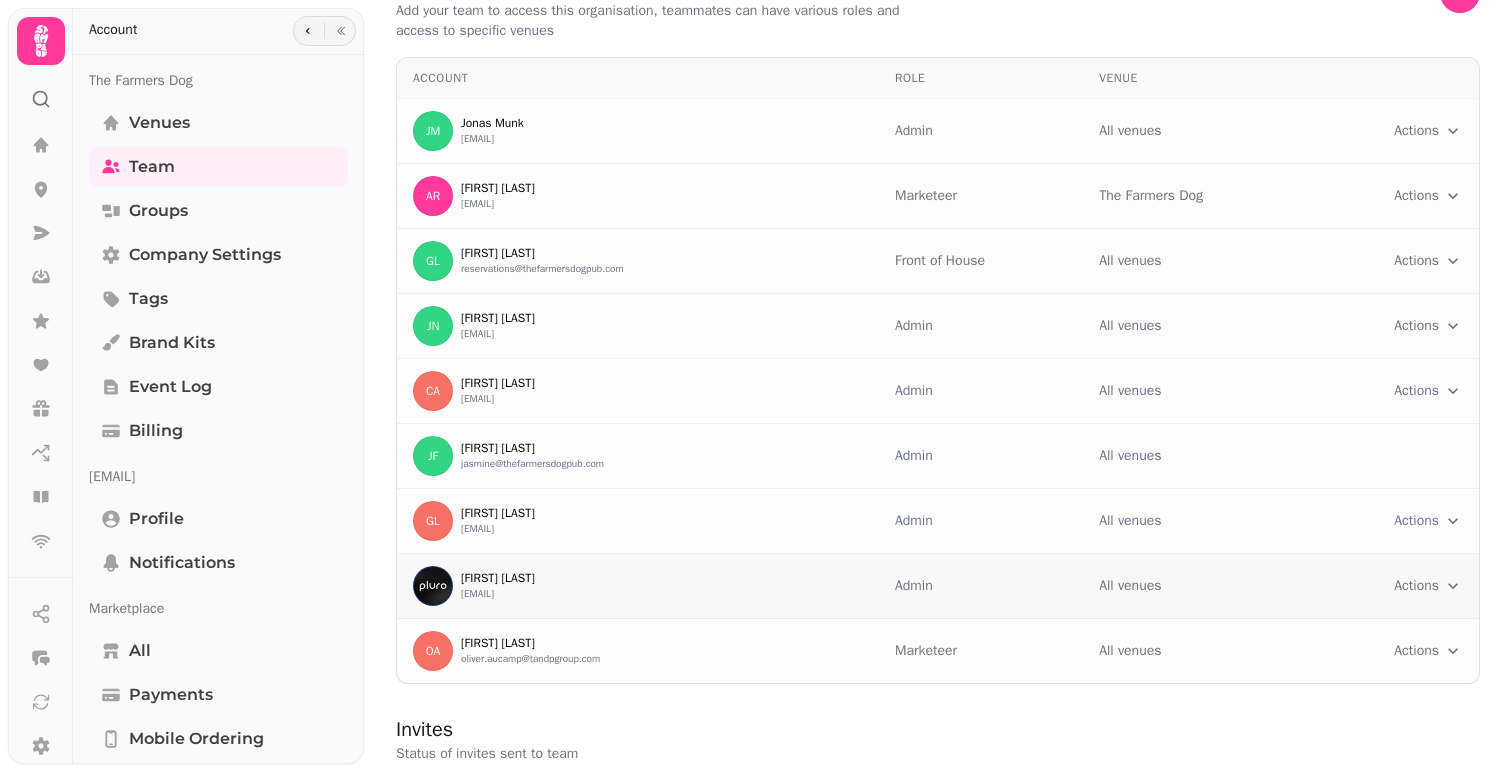 click on "Team Add your team to access this organisation, teammates can have various roles and access to specific venues Account Role Venue JM [FIRST] [LAST] [EMAIL] Admin All venues Actions Toggle menu AR [FIRST] [LAST] [EMAIL] Marketeer The Farmers Dog Actions Toggle menu GL [FIRST] [LAST] [EMAIL] Front of House All venues Actions Toggle menu JN [FIRST] [LAST] [EMAIL] Admin All venues Actions Toggle menu CA [FIRST] [LAST] [EMAIL] Admin All venues Actions Toggle menu JF [FIRST] [LAST] [EMAIL] Admin All venues GL [FIRST] [LAST] [EMAIL] Admin All venues Actions Toggle menu TC [FIRST] [LAST] [EMAIL] Admin All venues Actions Toggle menu OA [FIRST] [LAST] [EMAIL] Marketeer All venues Actions Toggle menu Invites Status of invites sent to team Status Invite to Invited by completed [EMAIL] [EMAIL] 5 months ago completed completed" at bounding box center [756, 386] 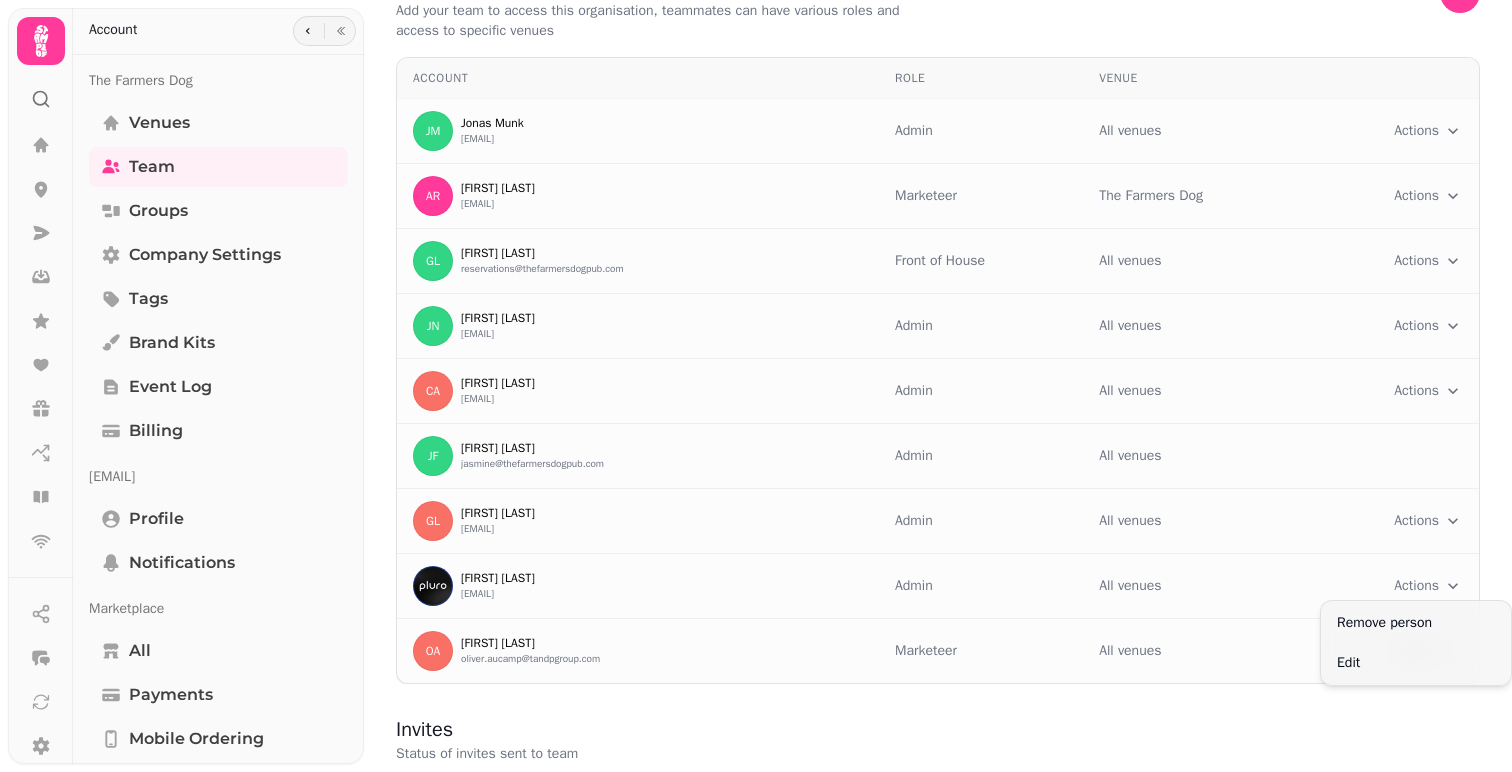 click on "Team Add your team to access this organisation, teammates can have various roles and access to specific venues Account Role Venue JM [FIRST] [LAST] [EMAIL] Admin All venues Actions Toggle menu AR [FIRST] [LAST] [EMAIL] Marketeer The Farmers Dog Actions Toggle menu GL [FIRST] [LAST] [EMAIL] Front of House All venues Actions Toggle menu JN [FIRST] [LAST] [EMAIL] Admin All venues Actions Toggle menu CA [FIRST] [LAST] [EMAIL] Admin All venues Actions Toggle menu JF [FIRST] [LAST] [EMAIL] Admin All venues GL [FIRST] [LAST] [EMAIL] Admin All venues Actions Toggle menu TC [FIRST] [LAST] [EMAIL] Admin All venues Actions Toggle menu OA [FIRST] [LAST] [EMAIL] Marketeer All venues Actions Toggle menu Invites Status of invites sent to team Status Invite to Invited by completed [EMAIL] [EMAIL] 5 months ago completed completed" at bounding box center (756, 386) 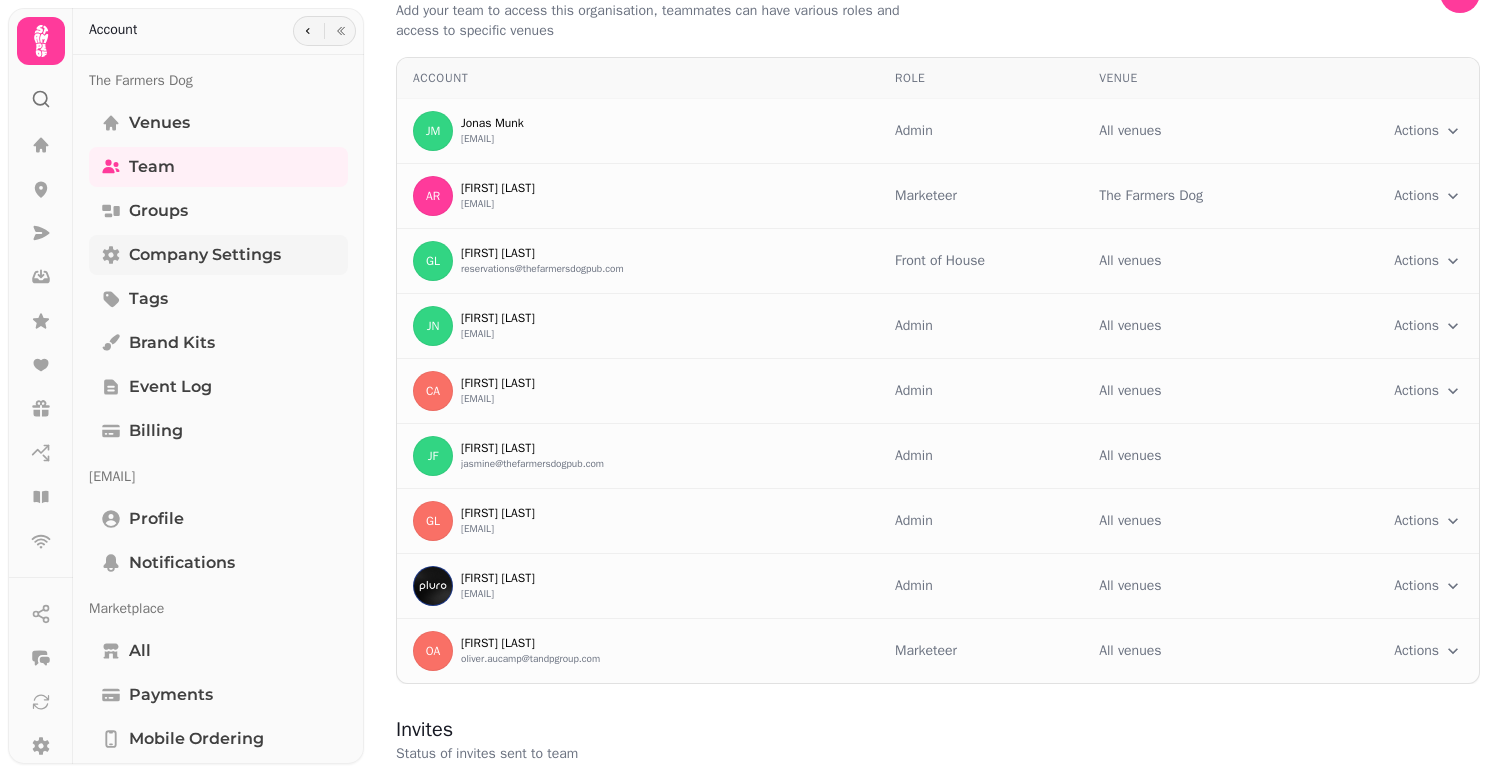 click on "Company settings" at bounding box center [205, 255] 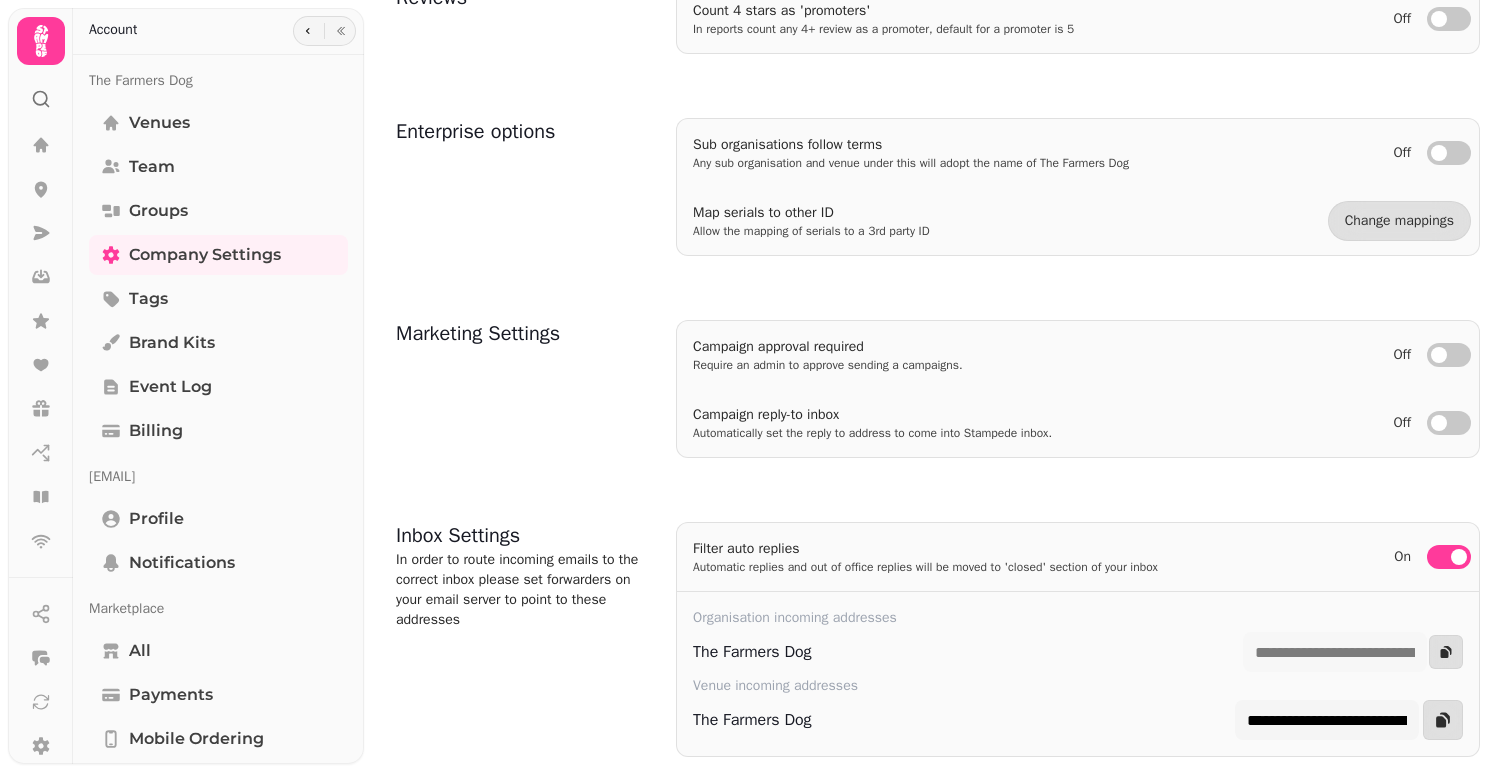 scroll, scrollTop: 685, scrollLeft: 0, axis: vertical 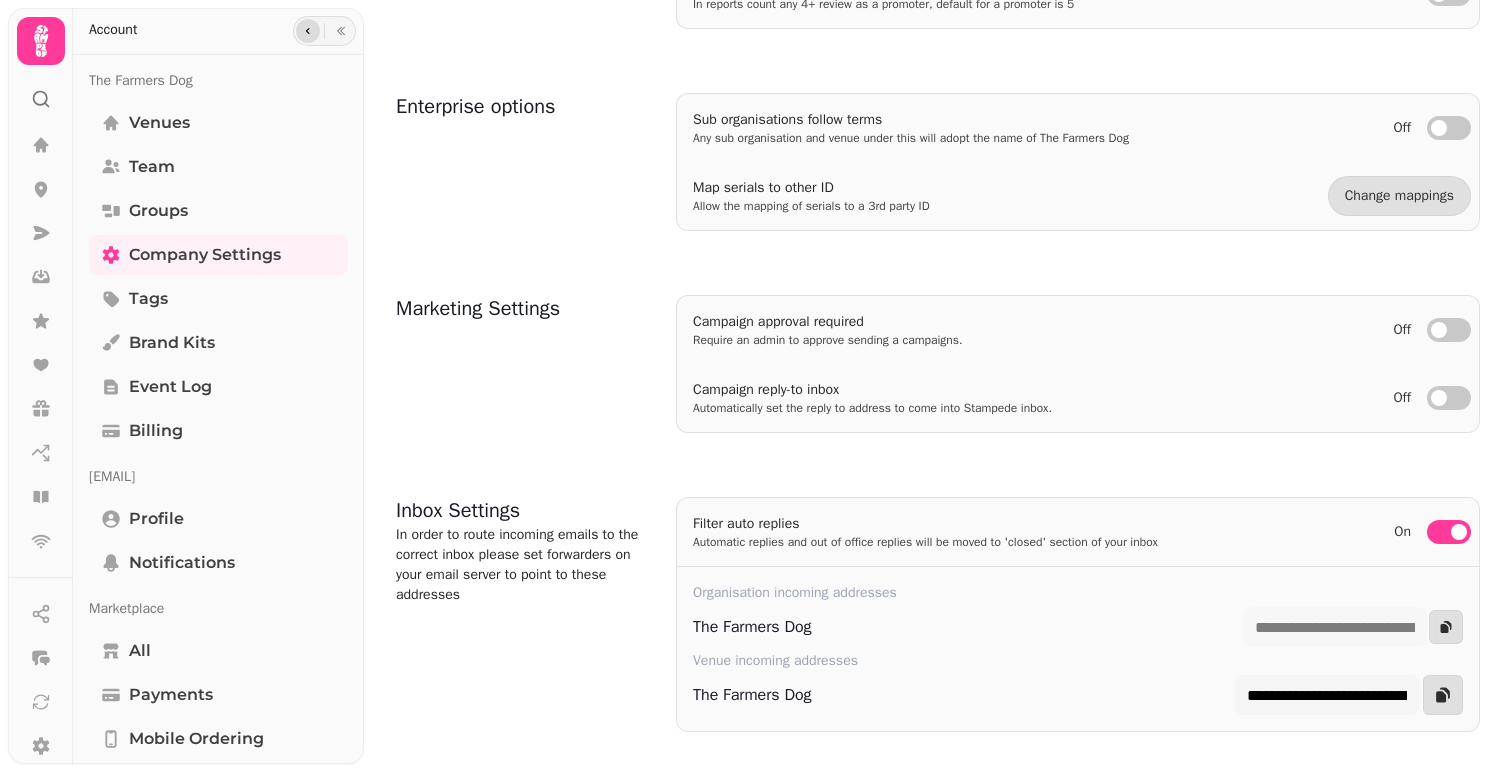 click 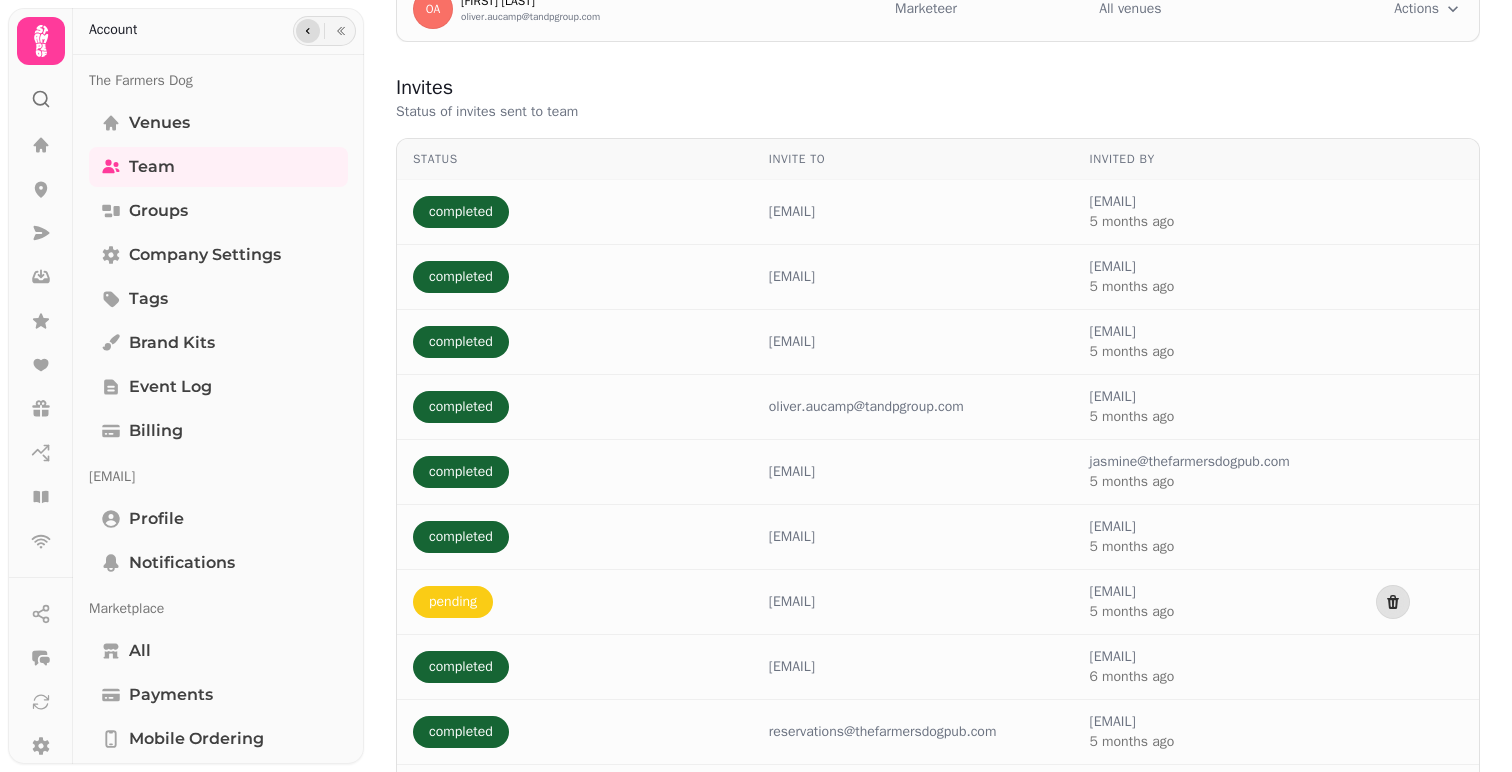 click at bounding box center (308, 31) 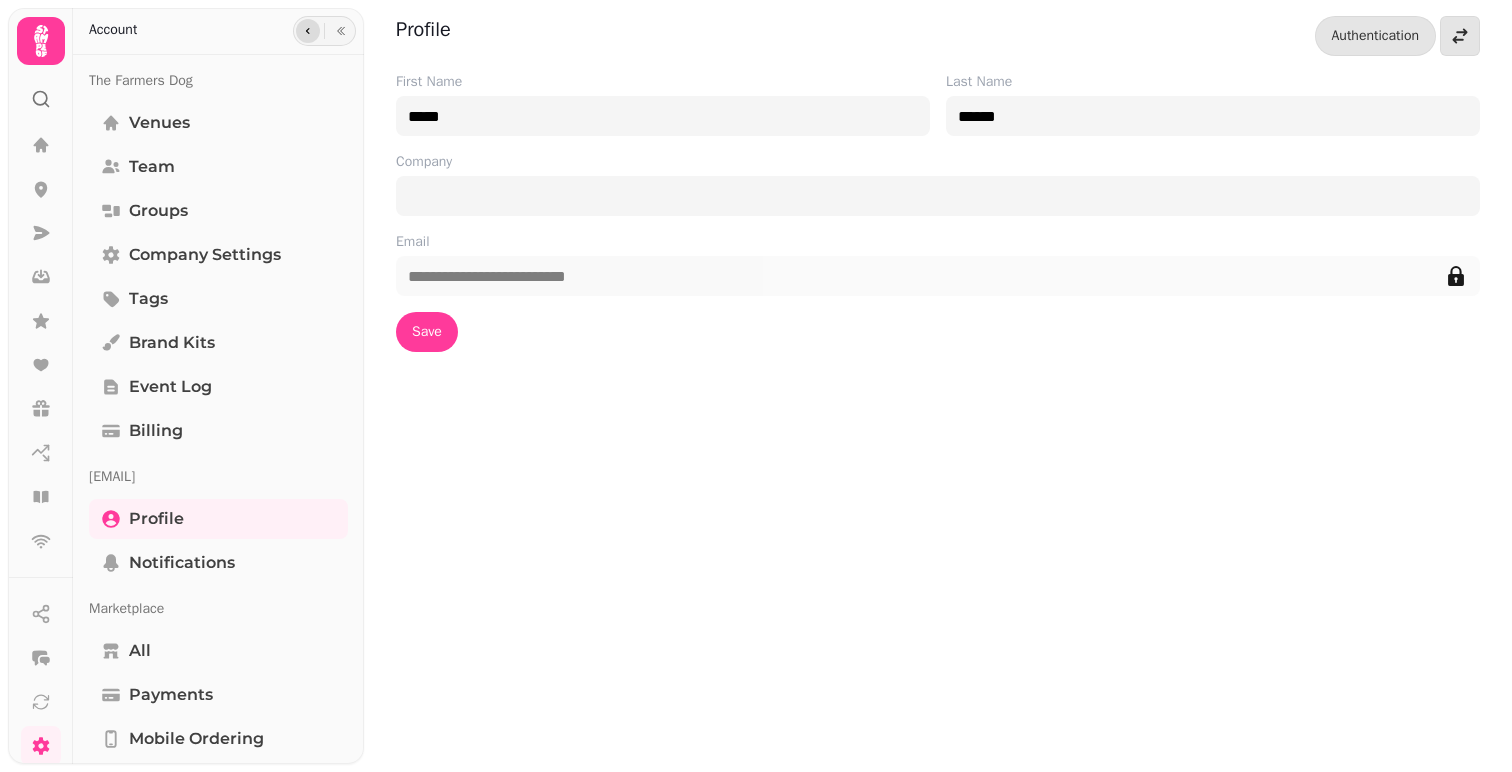 scroll, scrollTop: 0, scrollLeft: 0, axis: both 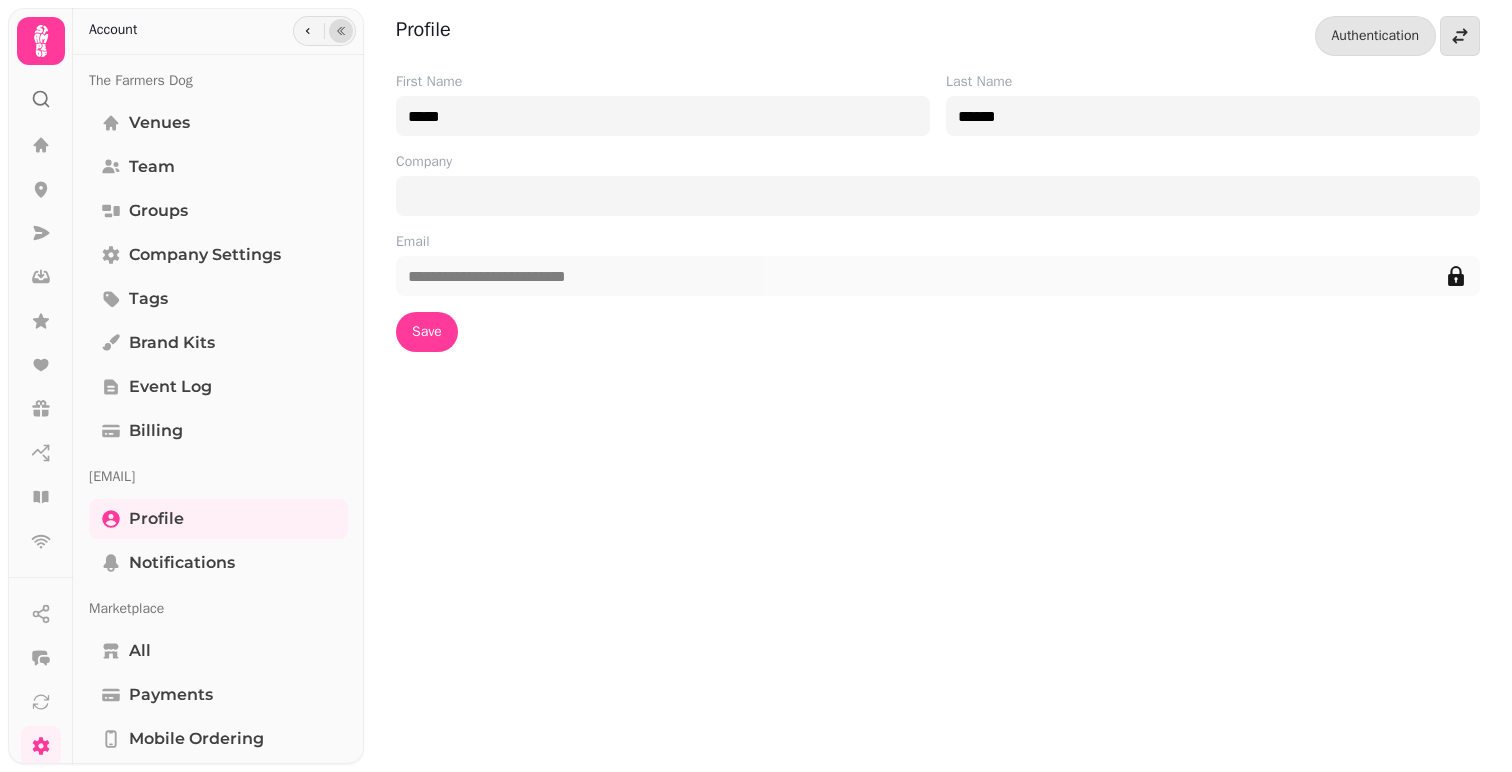 click 